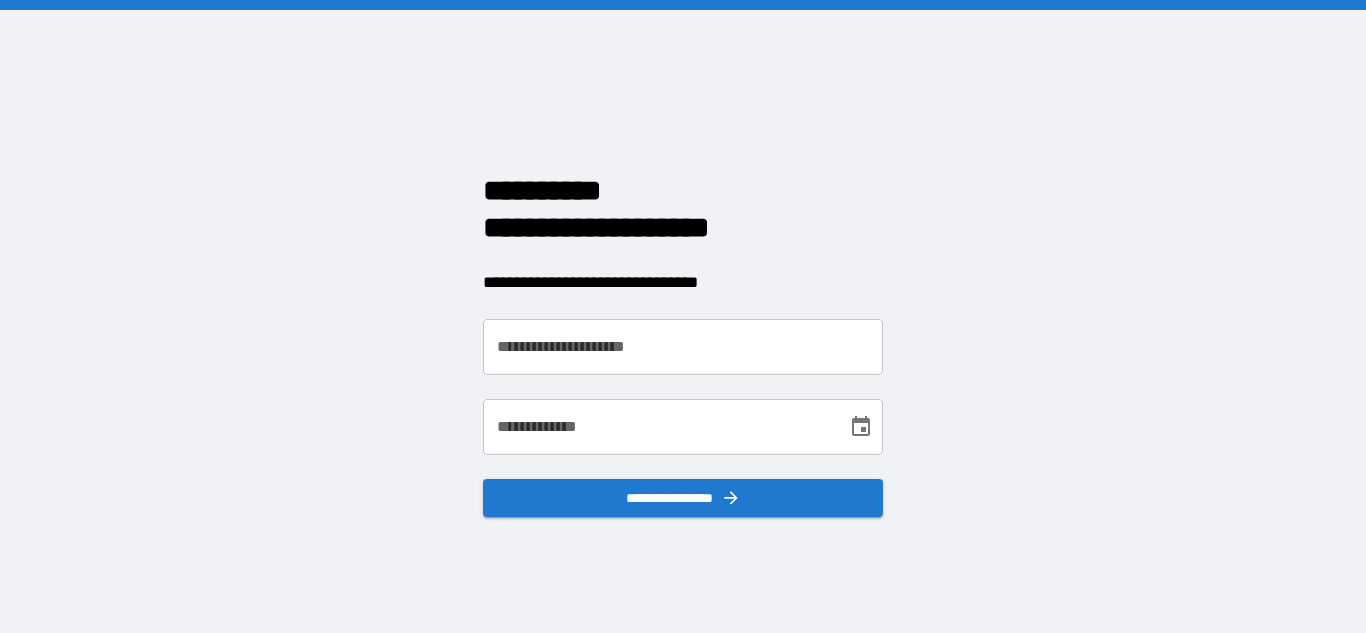 scroll, scrollTop: 0, scrollLeft: 0, axis: both 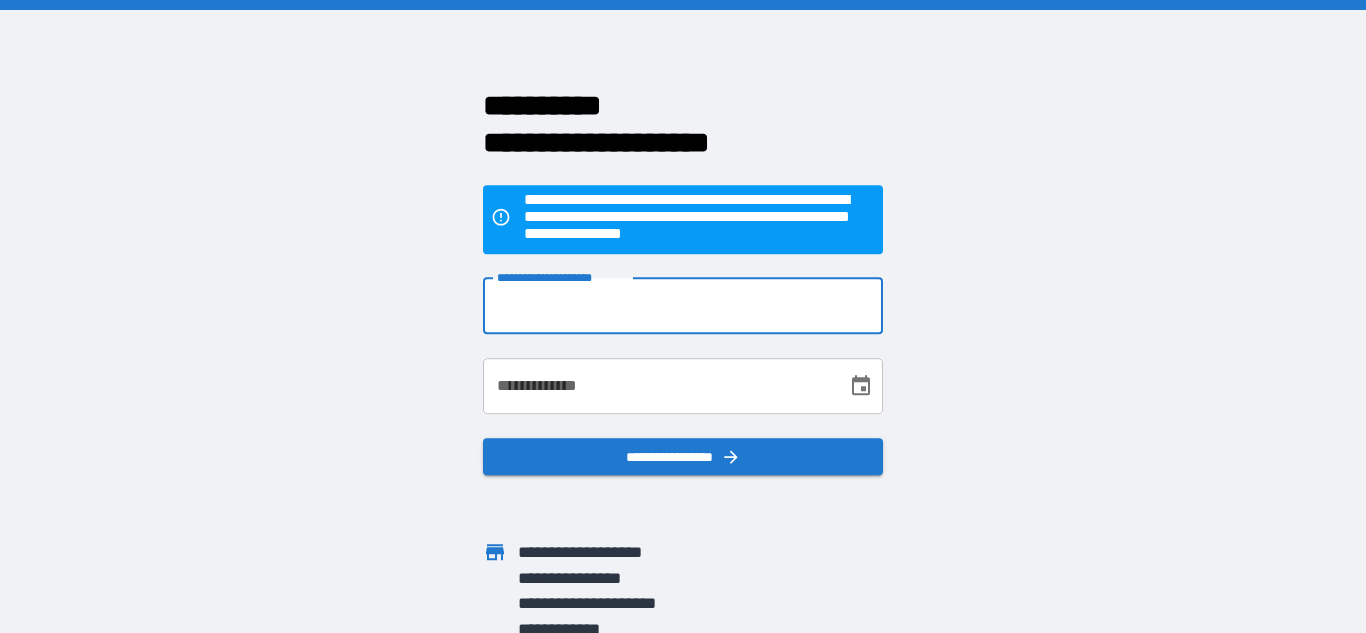 click on "**********" at bounding box center (683, 306) 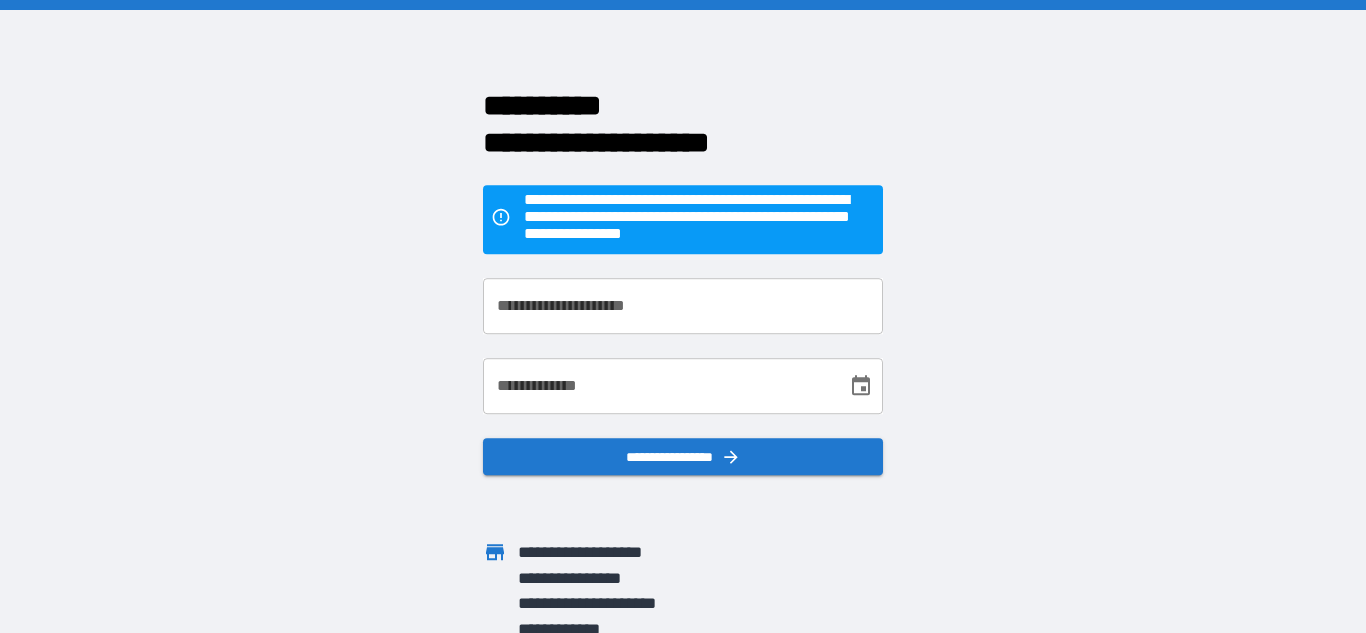 click on "[FIRST] [LAST] [ADDRESS] [CITY] [STATE] [ZIP] [COUNTRY] [PHONE] [EMAIL]" at bounding box center (683, 316) 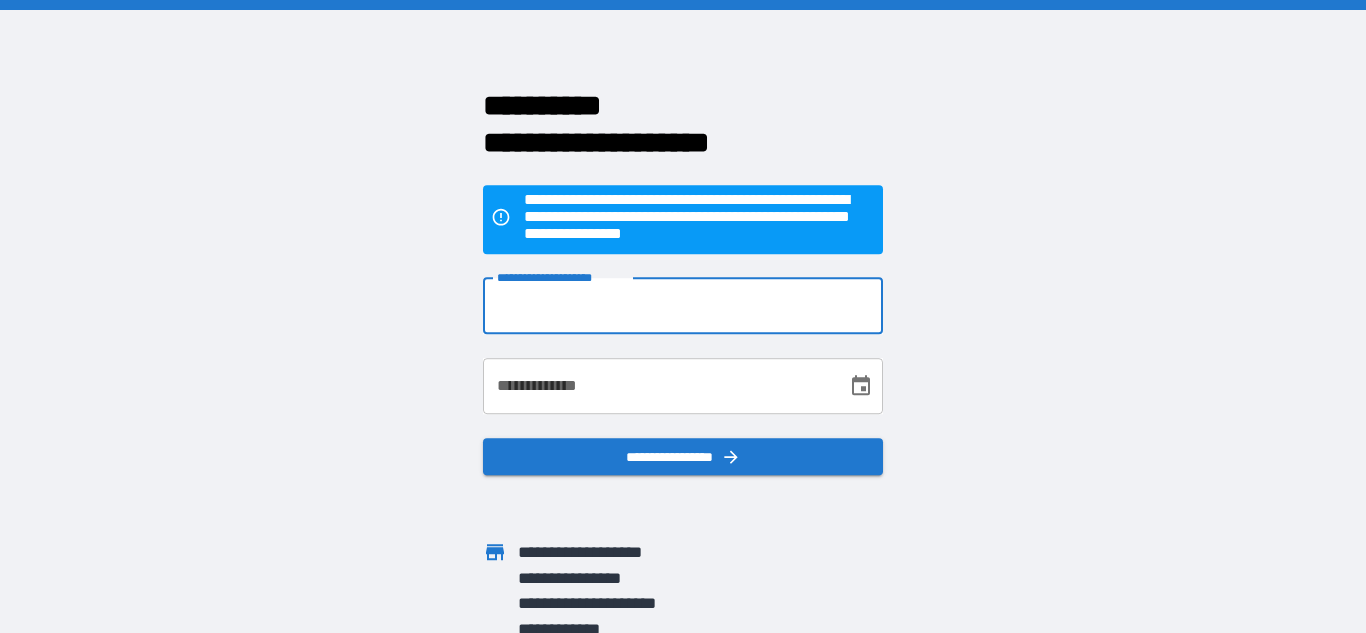 click on "**********" at bounding box center [683, 306] 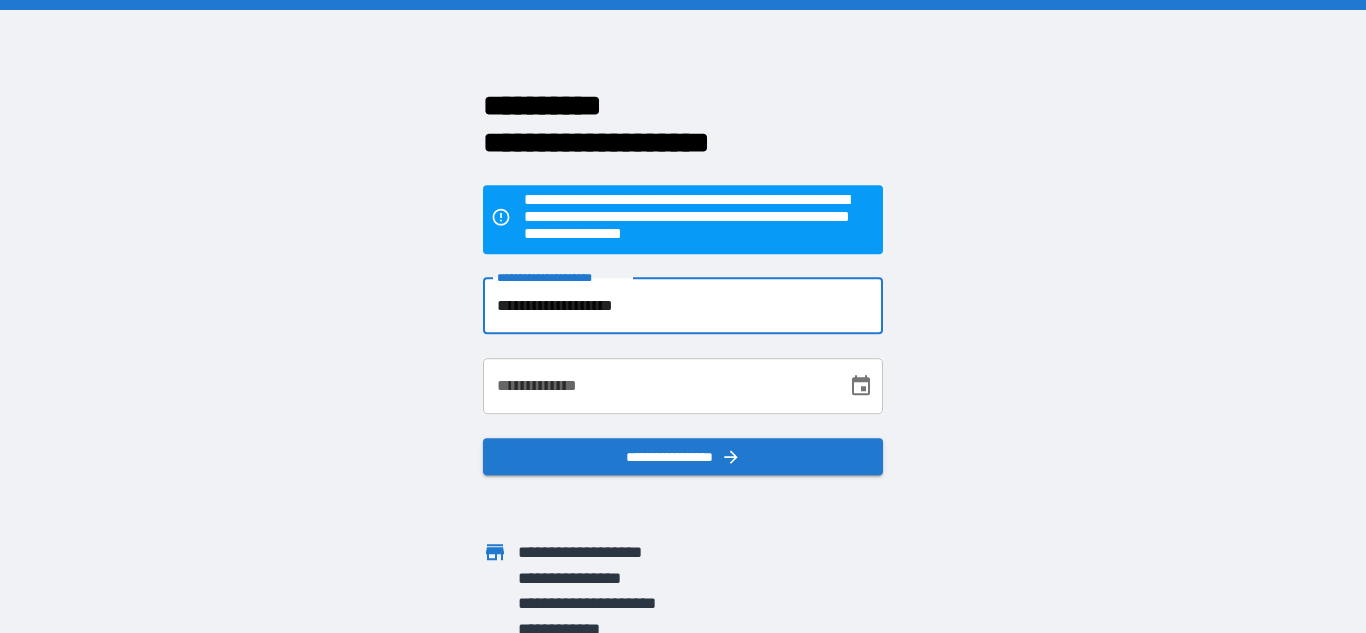 scroll, scrollTop: 10, scrollLeft: 0, axis: vertical 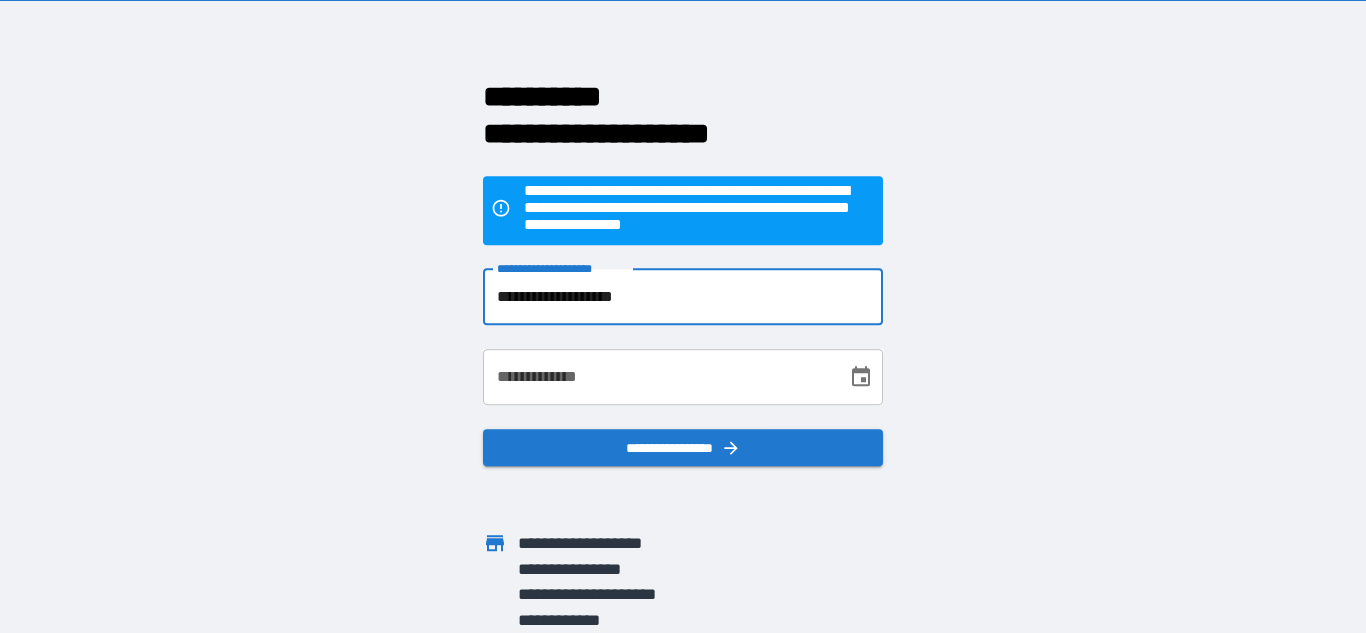 type on "**********" 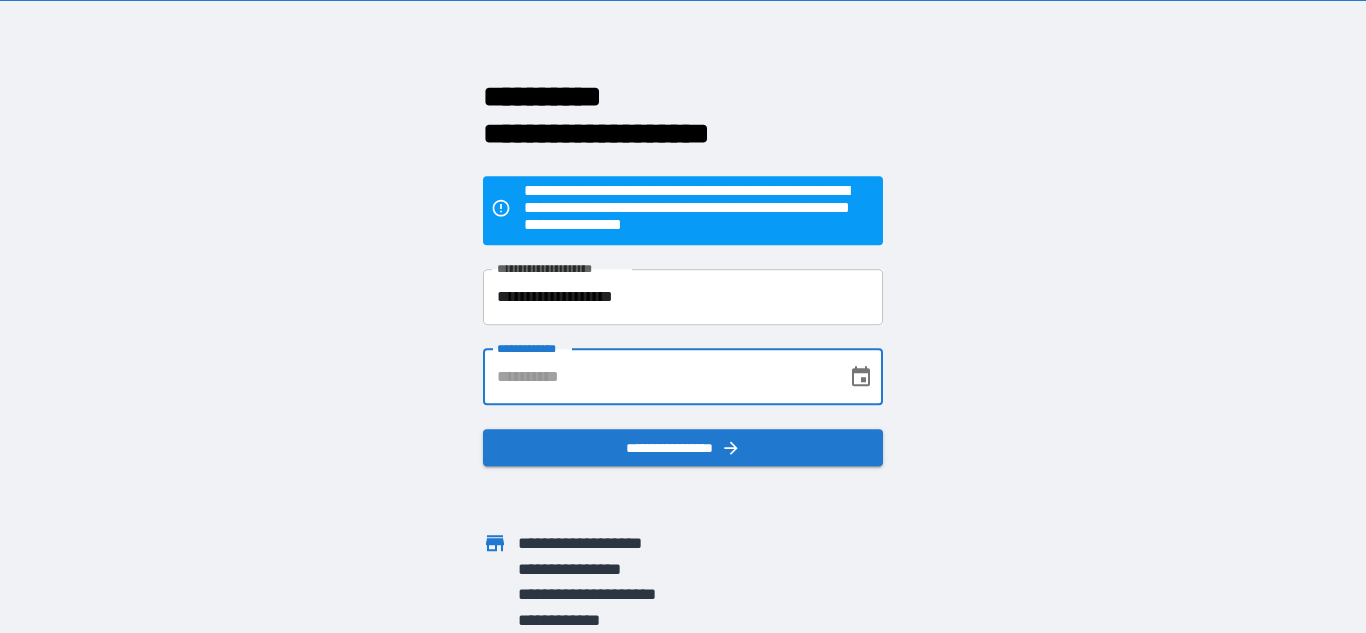 click on "**********" at bounding box center [658, 377] 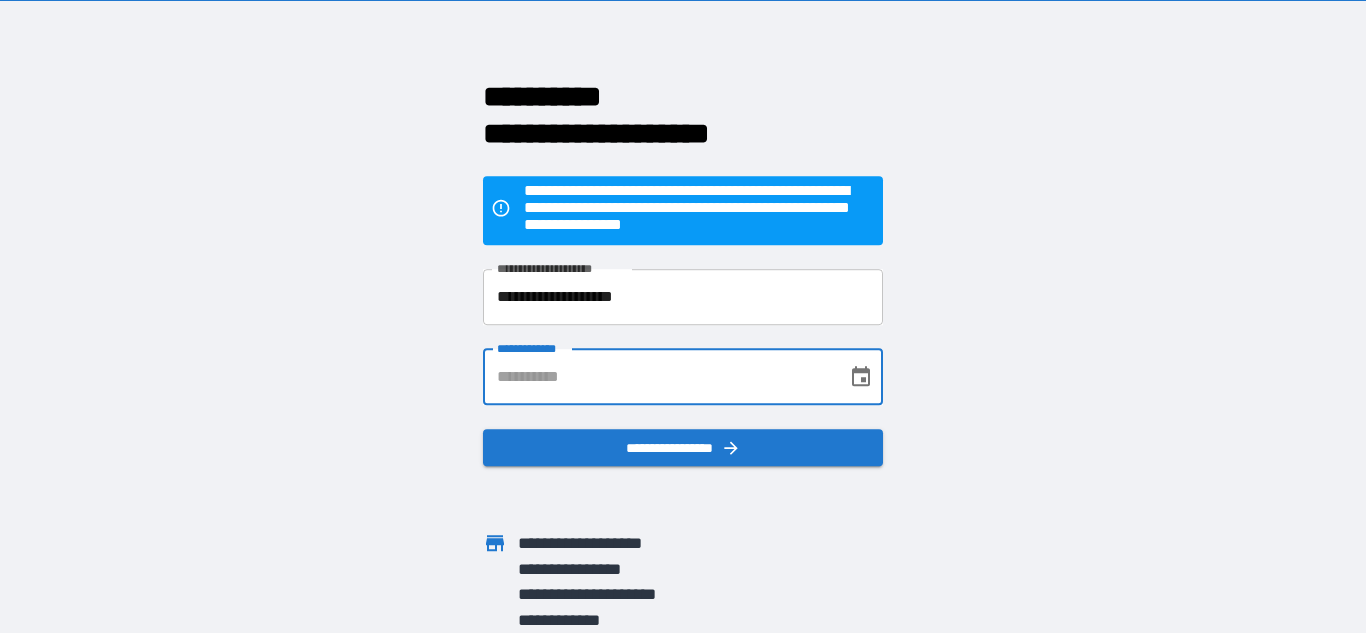 click on "**********" at bounding box center (658, 377) 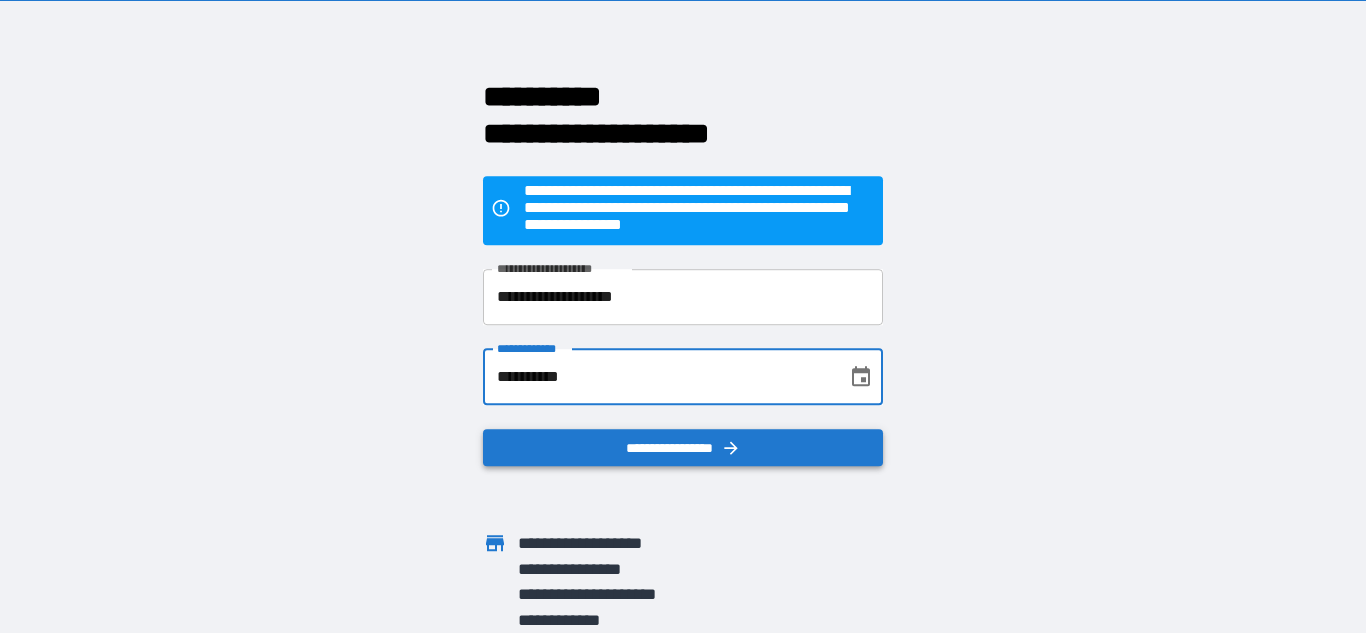 click 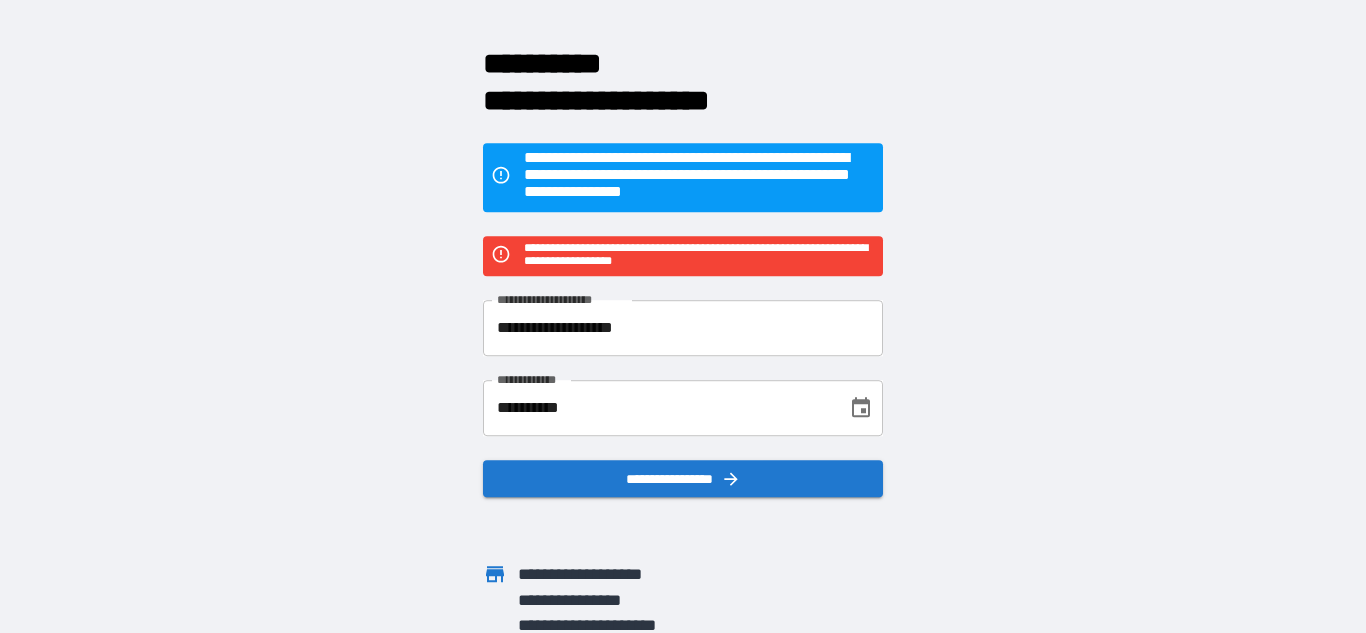 scroll, scrollTop: 0, scrollLeft: 0, axis: both 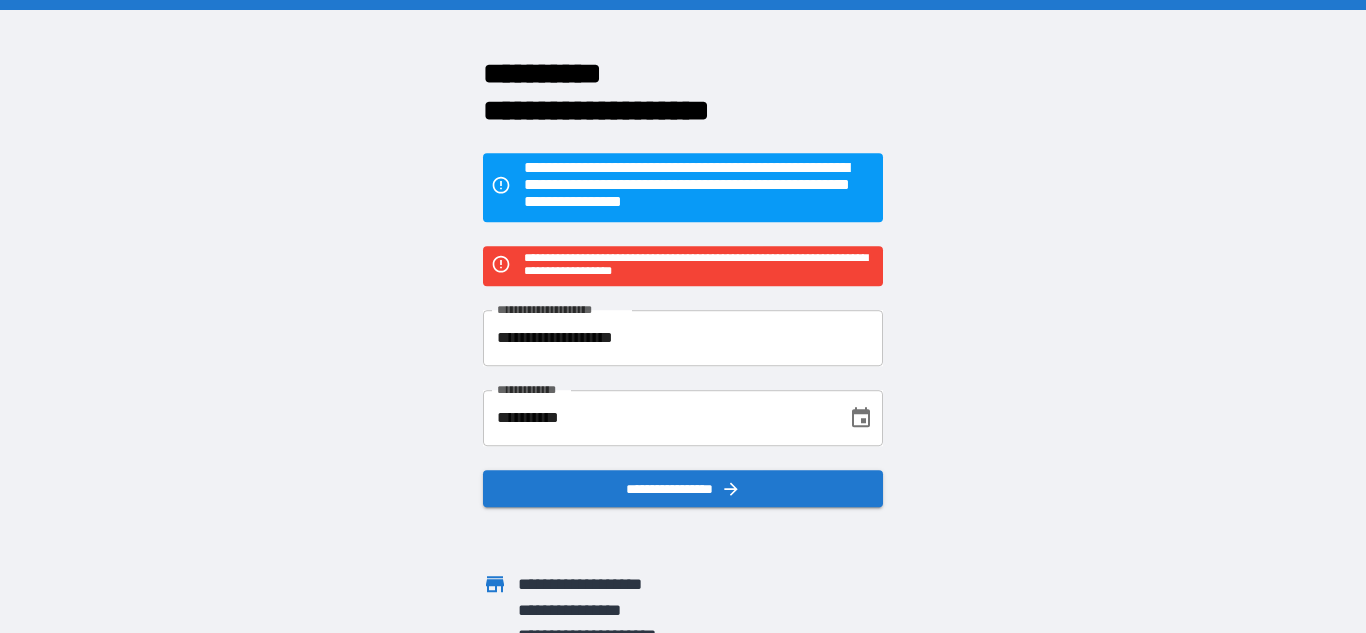 click on "**********" at bounding box center [658, 418] 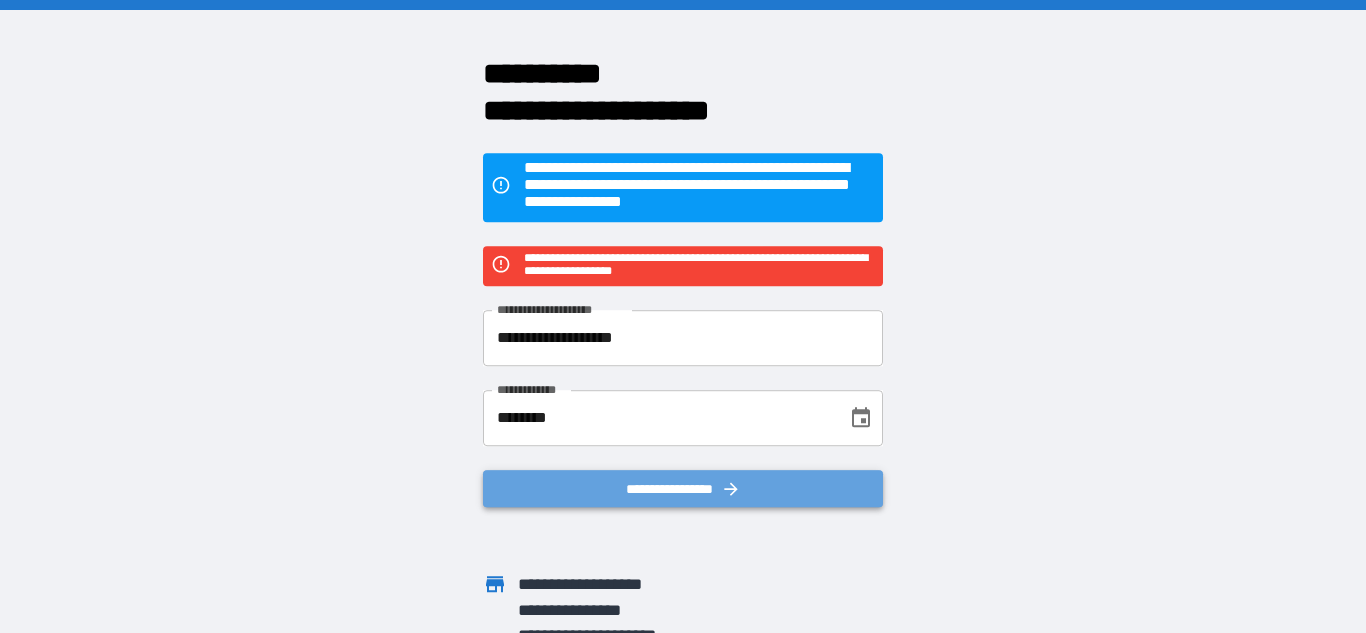 click on "**********" at bounding box center [683, 489] 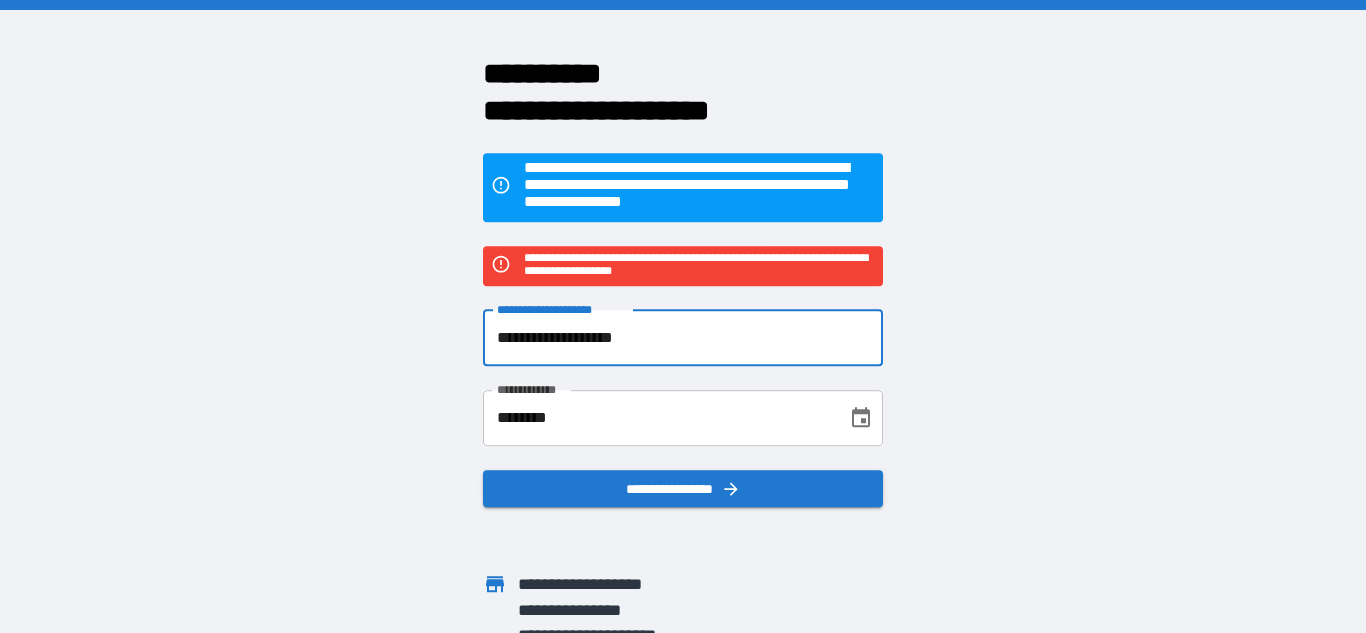 drag, startPoint x: 701, startPoint y: 342, endPoint x: 354, endPoint y: 347, distance: 347.036 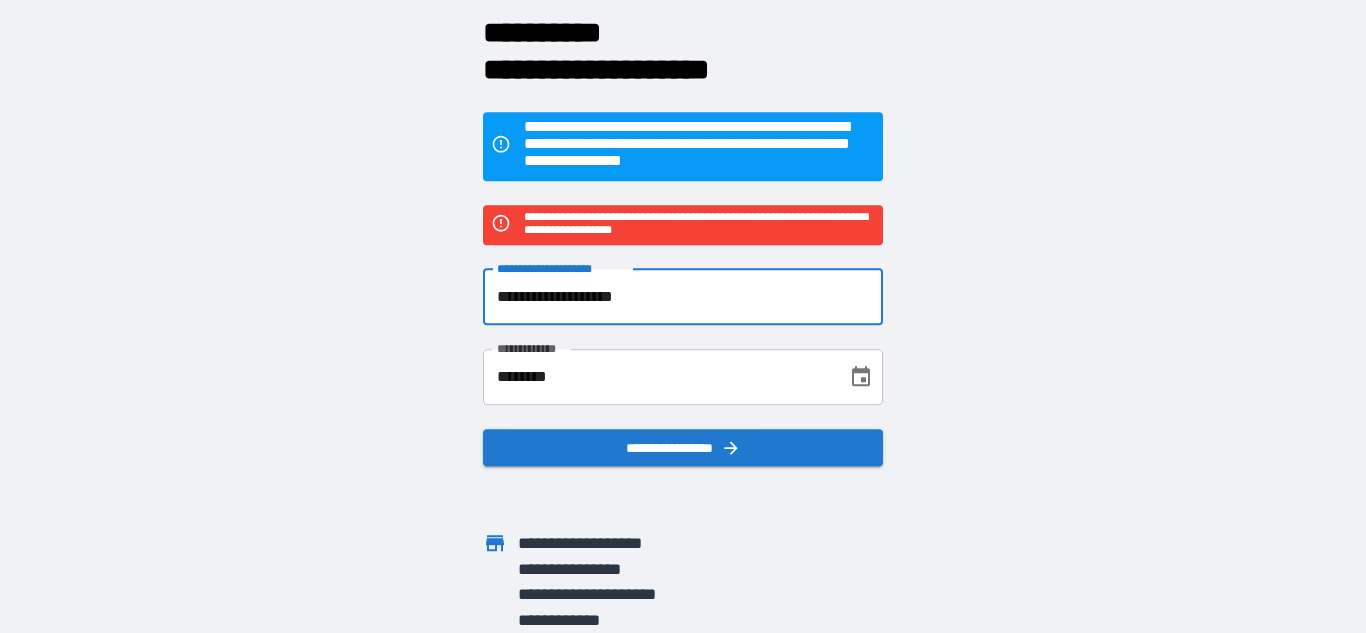 click 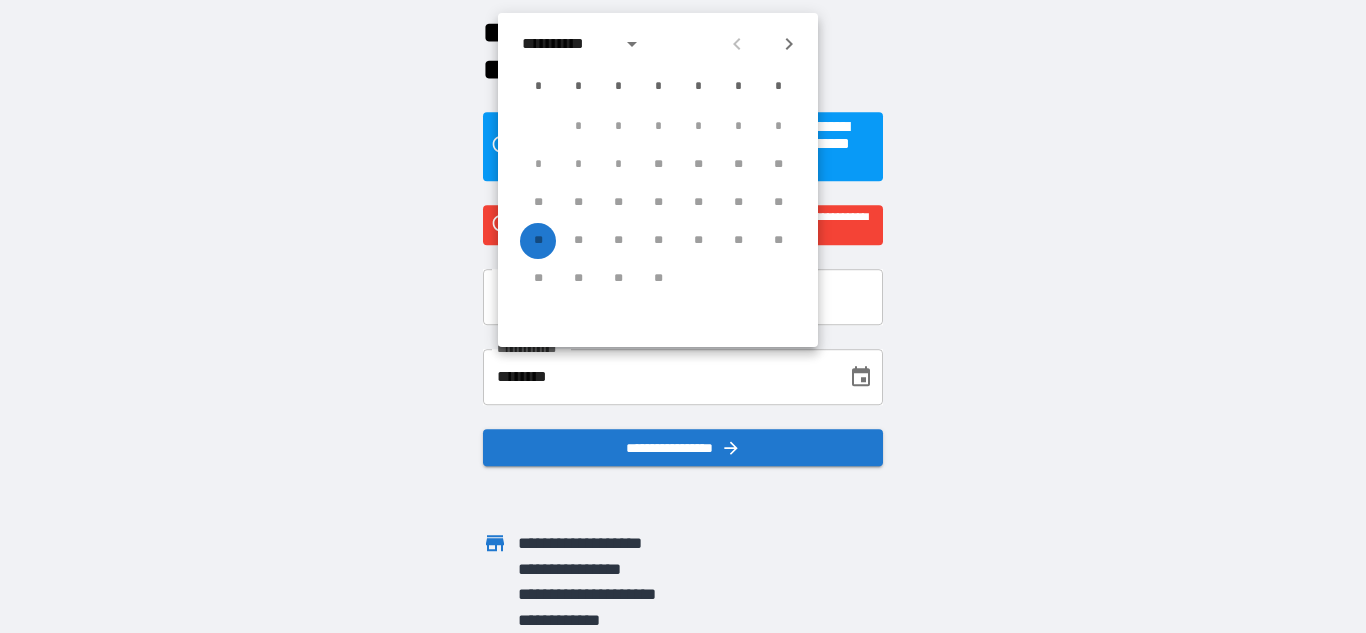 click at bounding box center [632, 44] 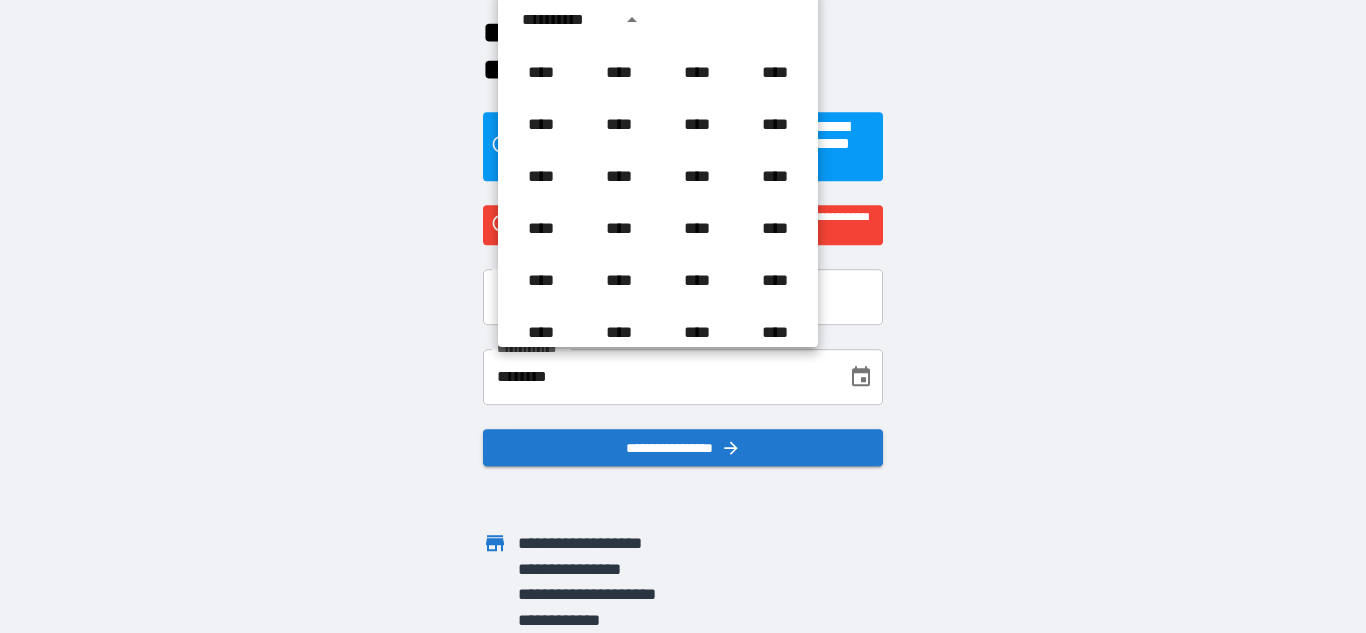 scroll, scrollTop: 889, scrollLeft: 0, axis: vertical 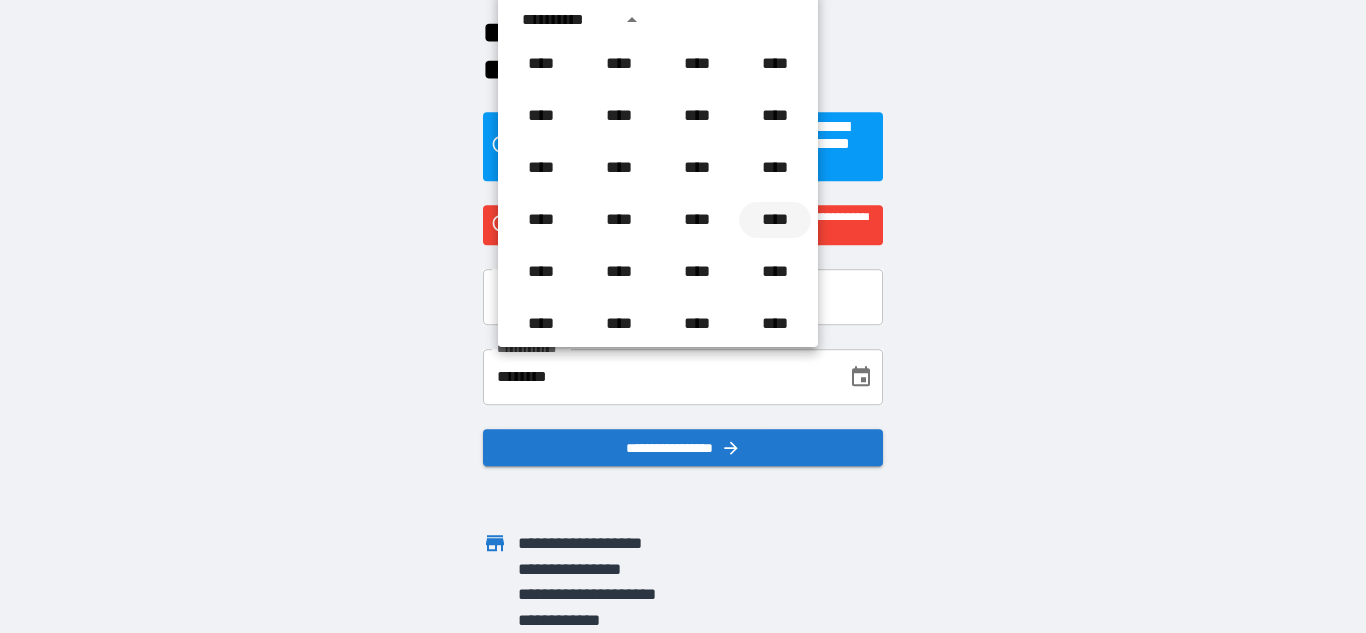 click on "****" at bounding box center [775, 220] 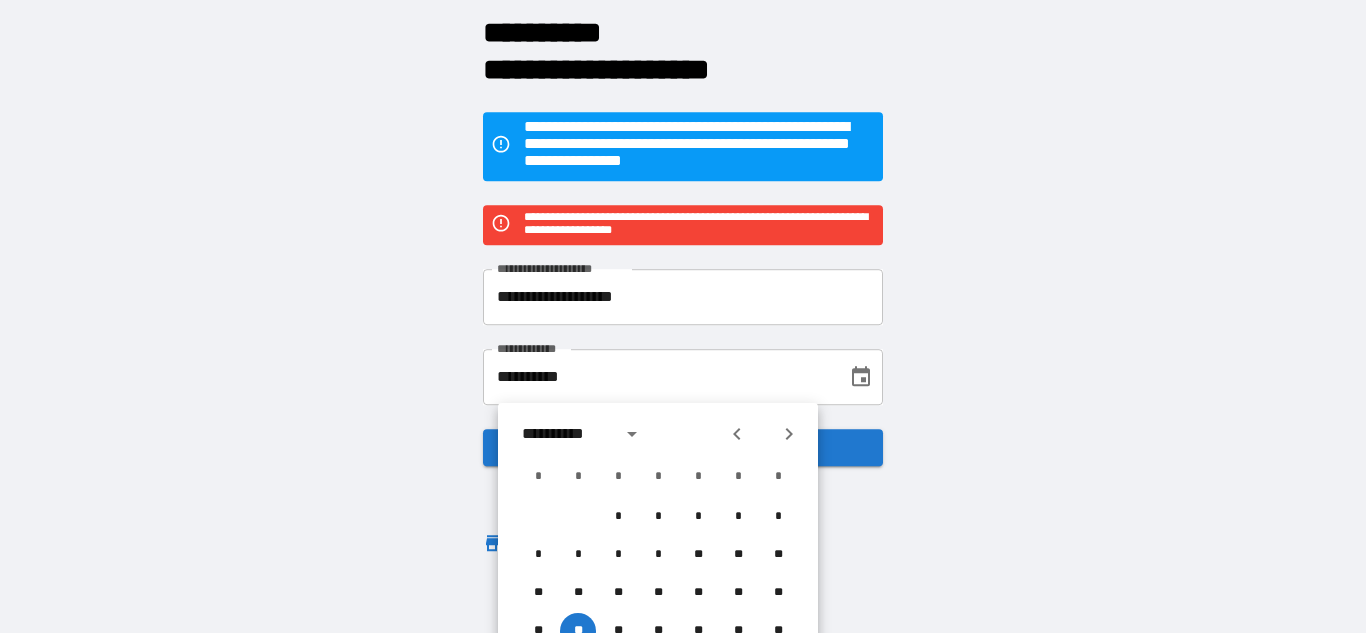 scroll, scrollTop: 104, scrollLeft: 0, axis: vertical 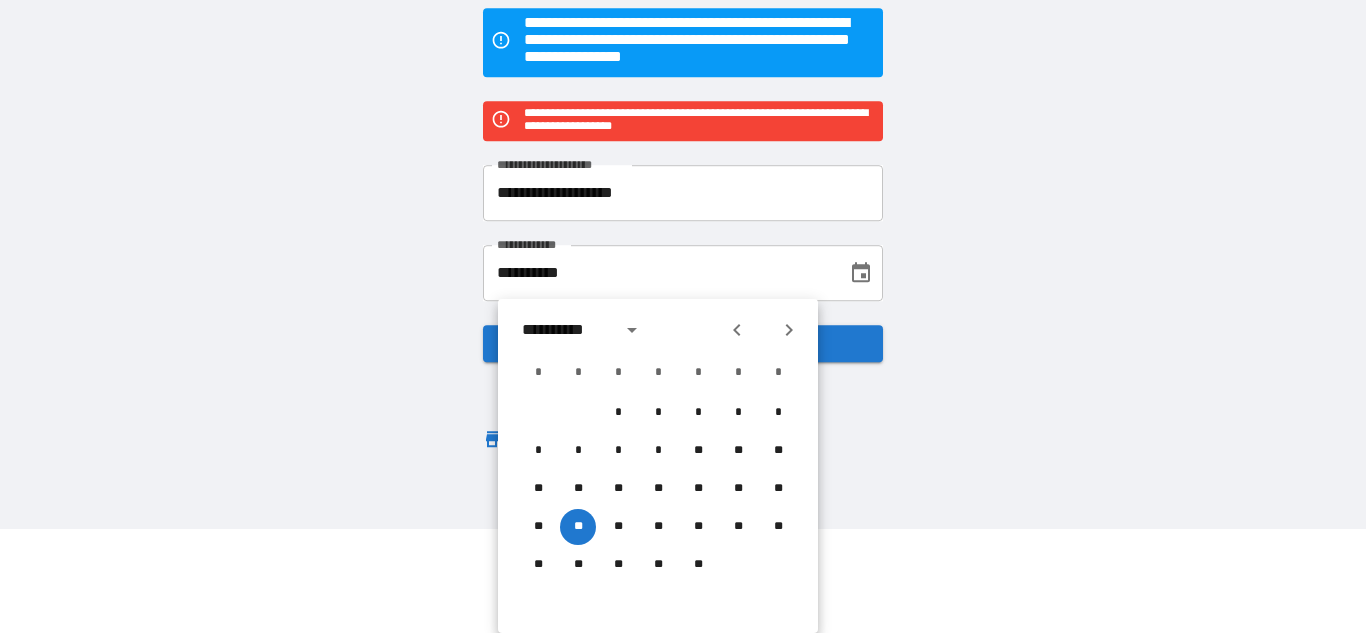 click on "[FIRST] [LAST] [ADDRESS] [CITY] [STATE] [ZIP] [COUNTRY] [PHONE] [EMAIL]" at bounding box center (683, 212) 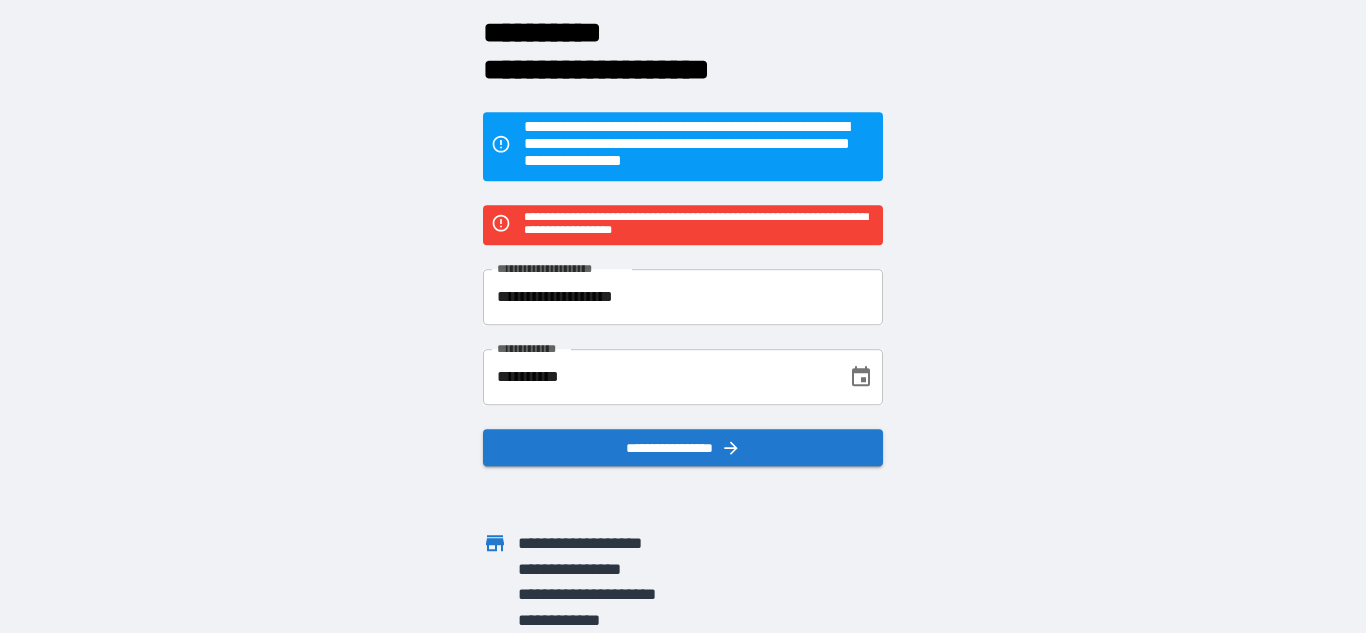 scroll, scrollTop: 0, scrollLeft: 0, axis: both 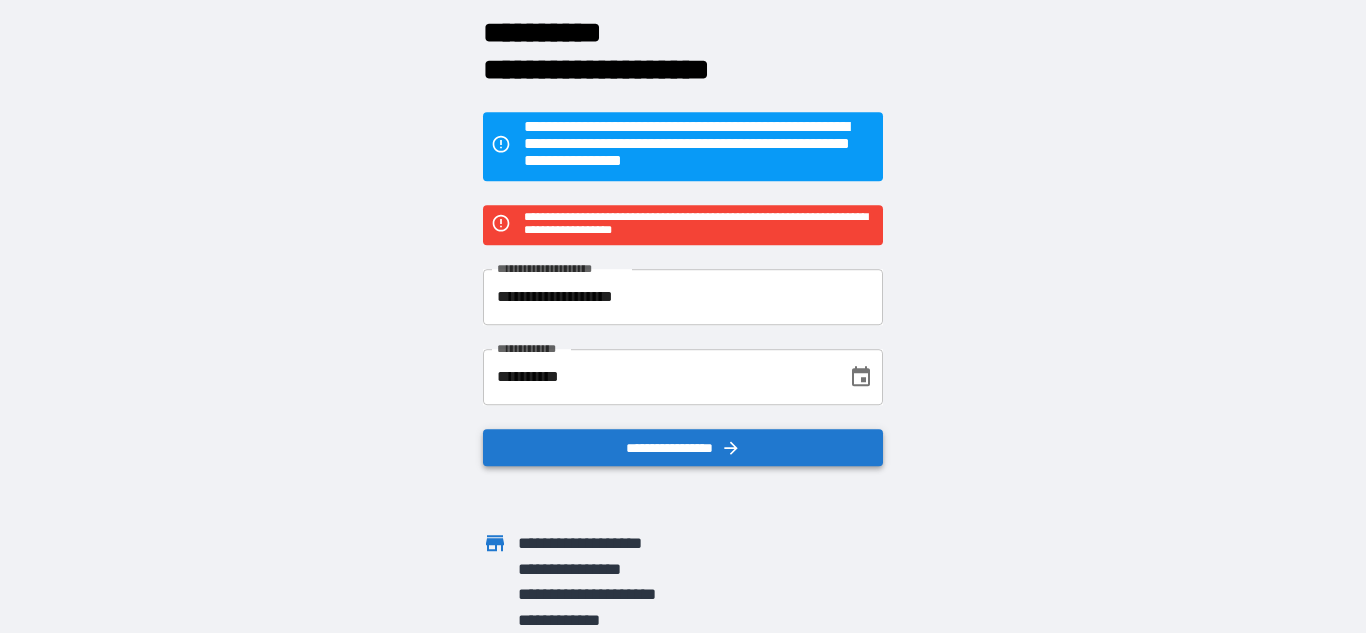 click on "**********" at bounding box center [683, 448] 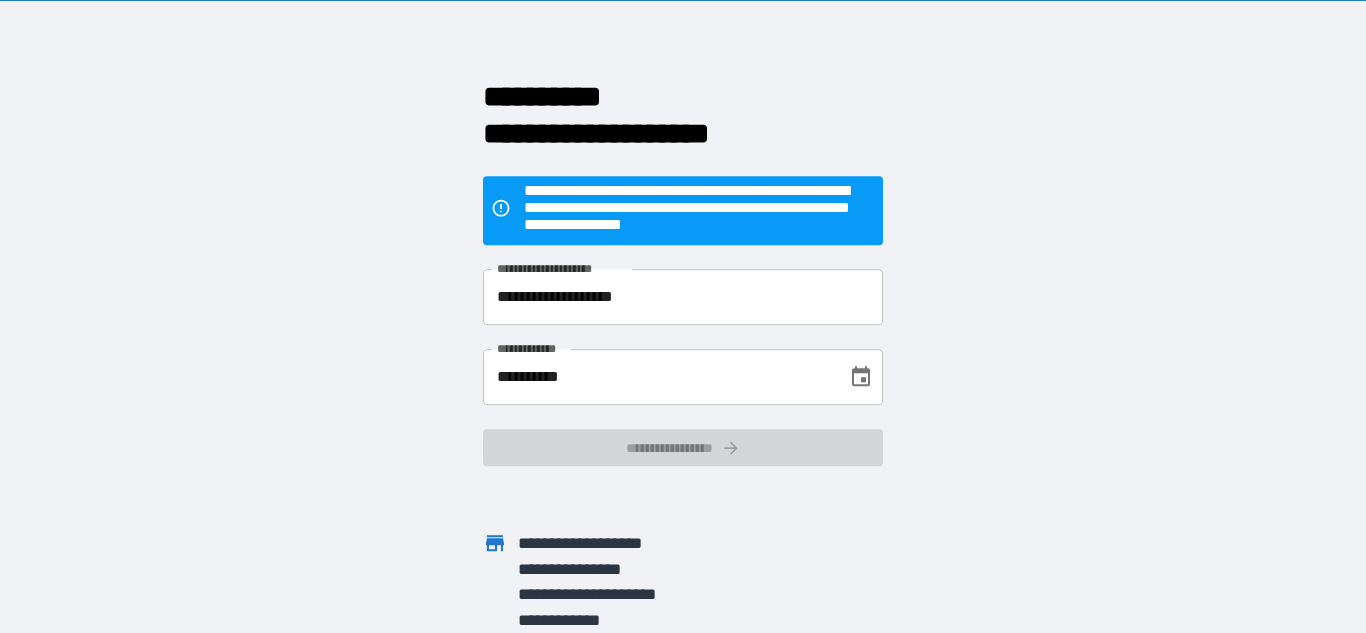 scroll, scrollTop: 42, scrollLeft: 0, axis: vertical 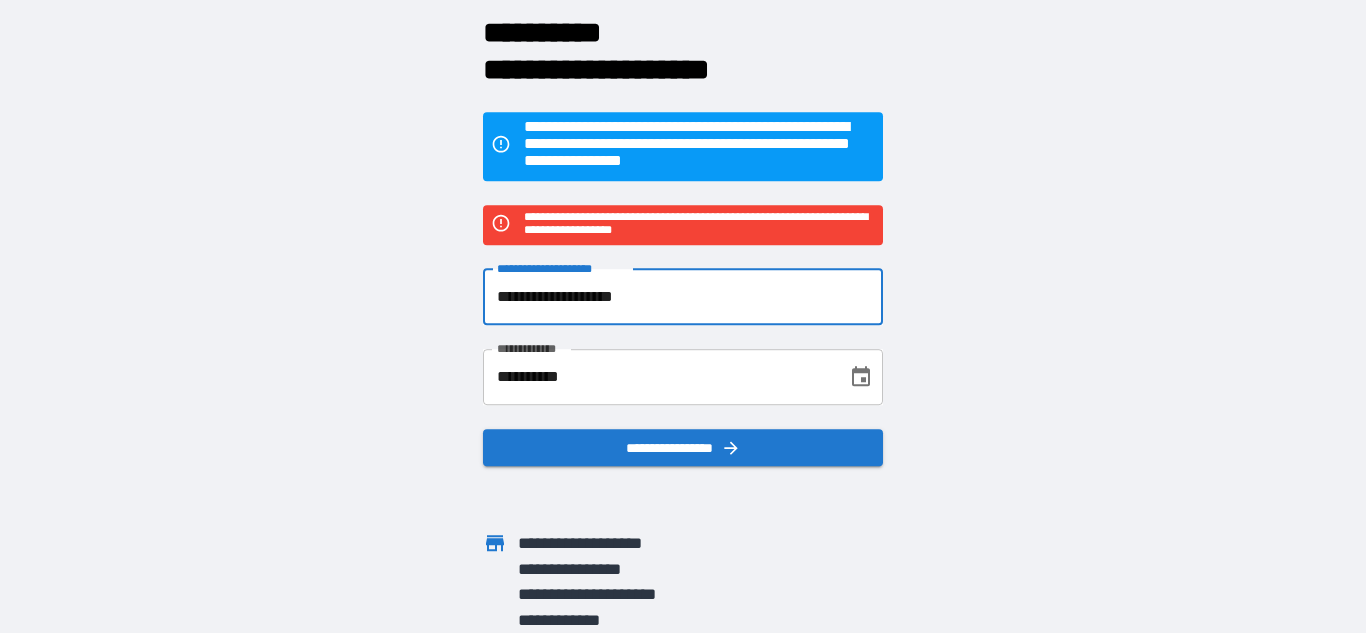 drag, startPoint x: 586, startPoint y: 301, endPoint x: 392, endPoint y: 293, distance: 194.16487 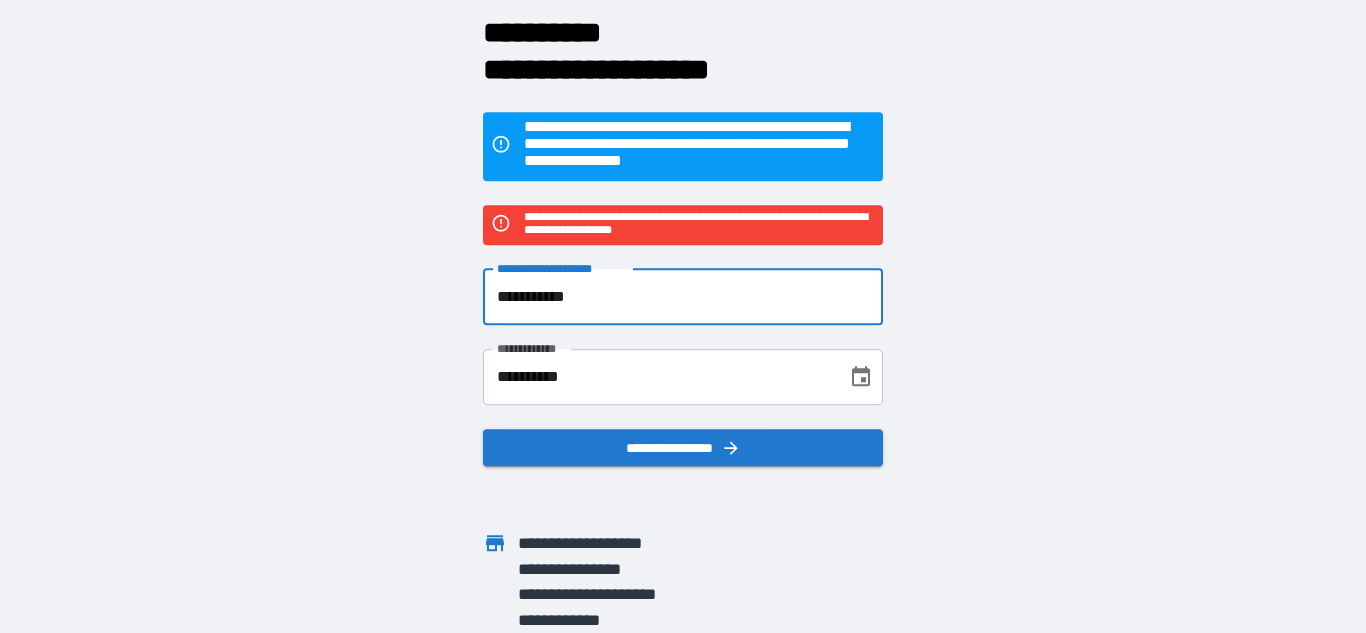 type on "**********" 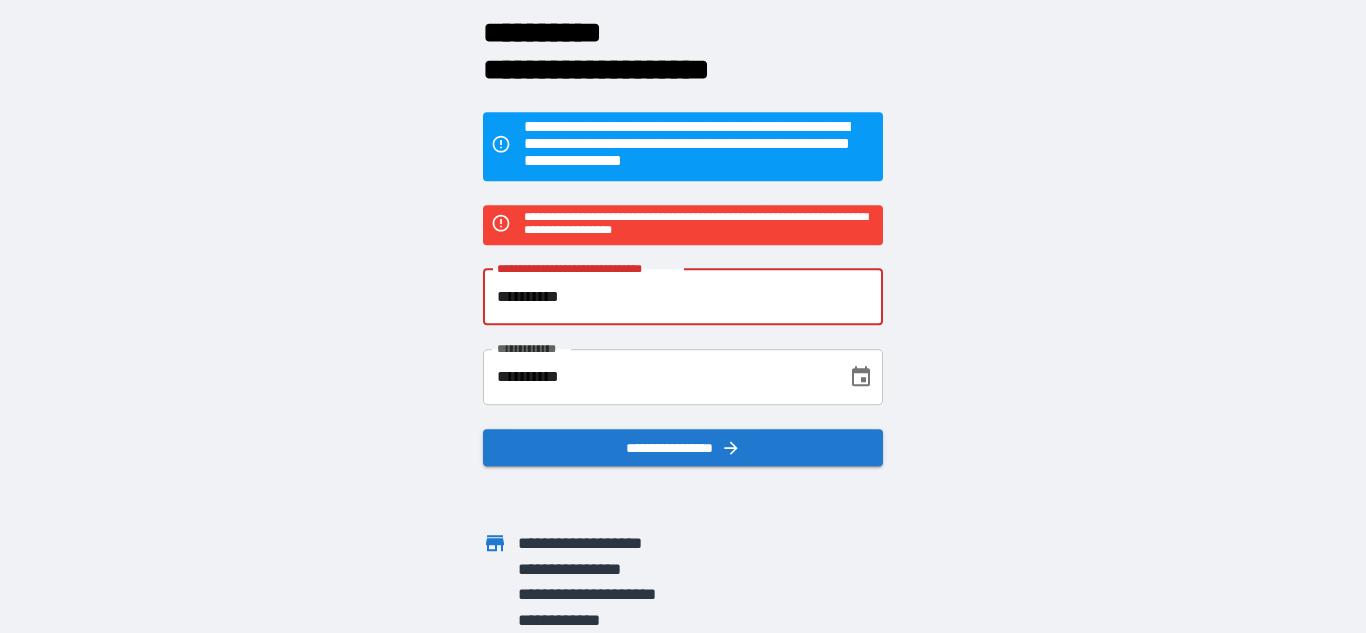 drag, startPoint x: 662, startPoint y: 298, endPoint x: 411, endPoint y: 336, distance: 253.8602 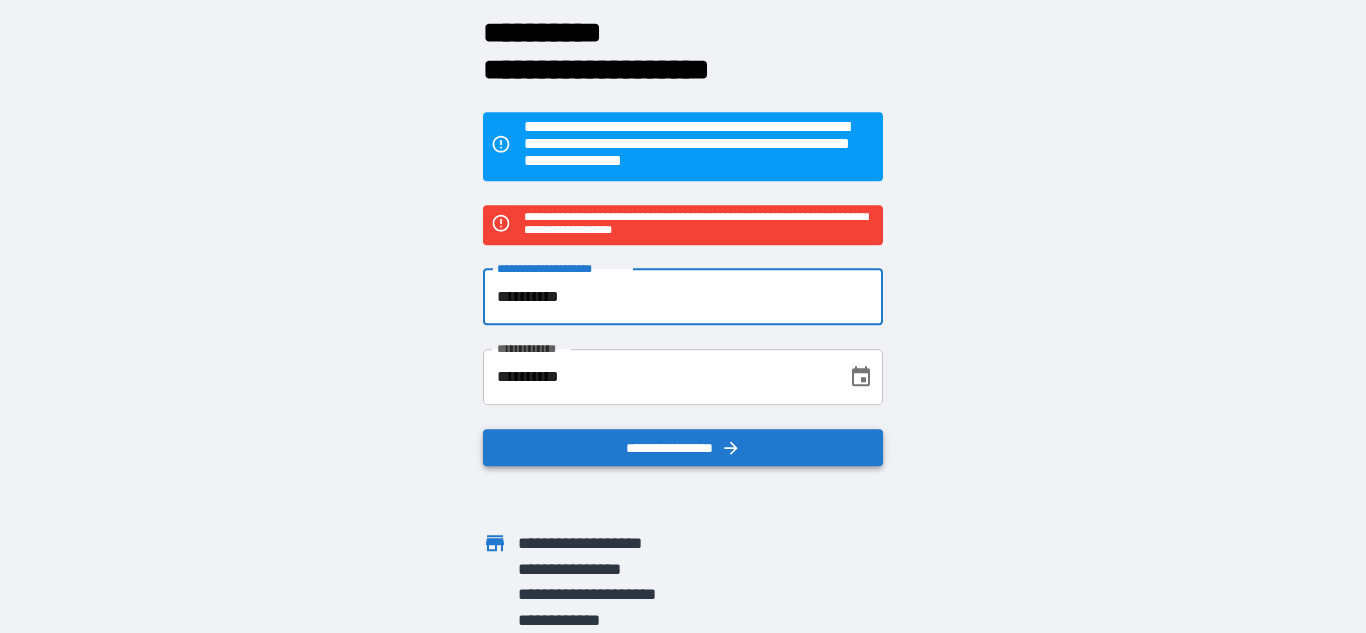 type on "**********" 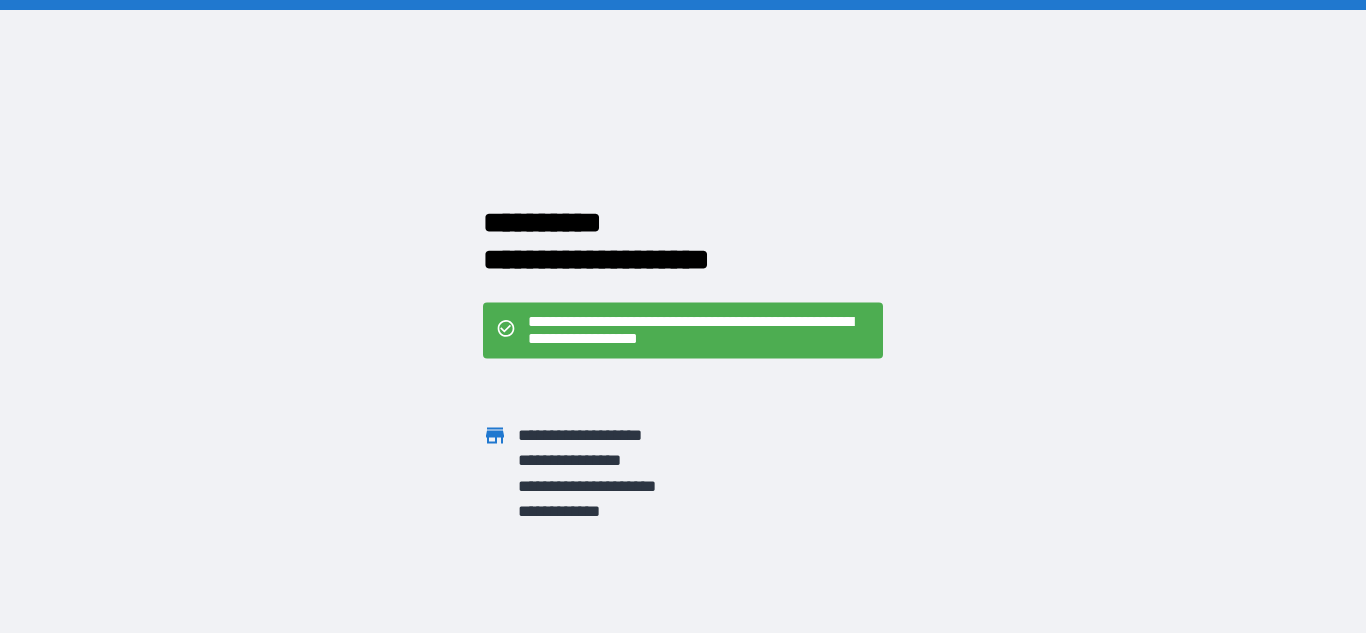 scroll, scrollTop: 0, scrollLeft: 0, axis: both 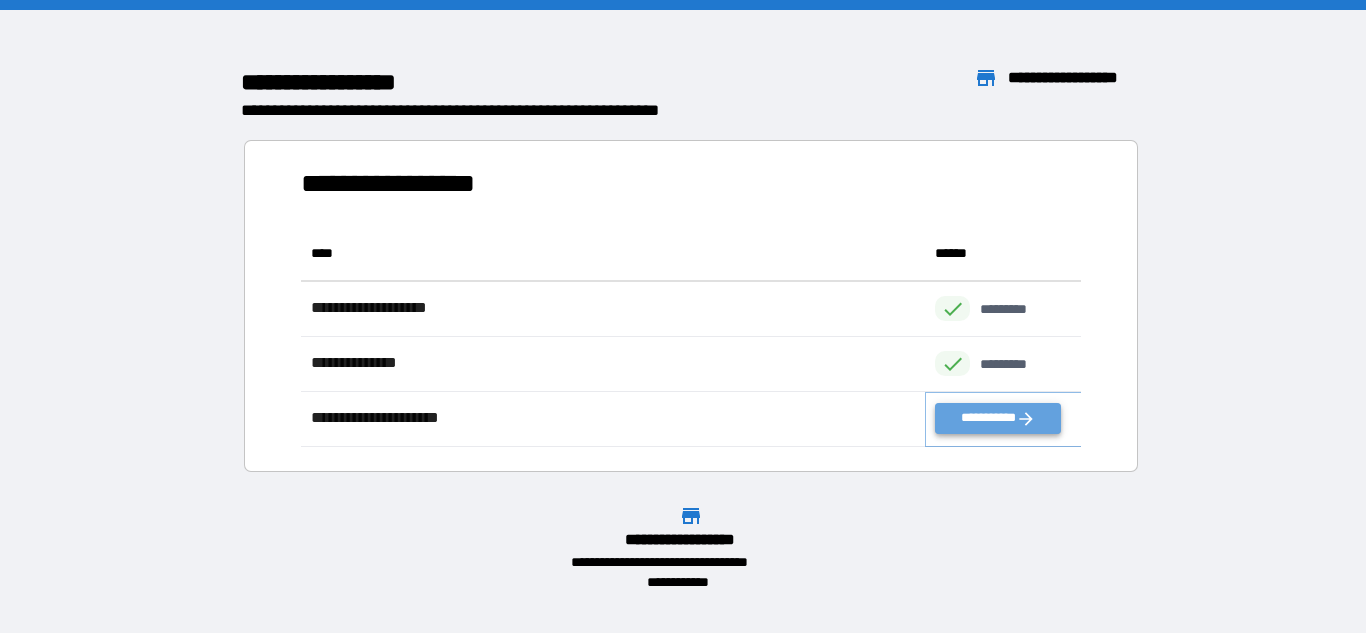 click on "**********" at bounding box center (997, 418) 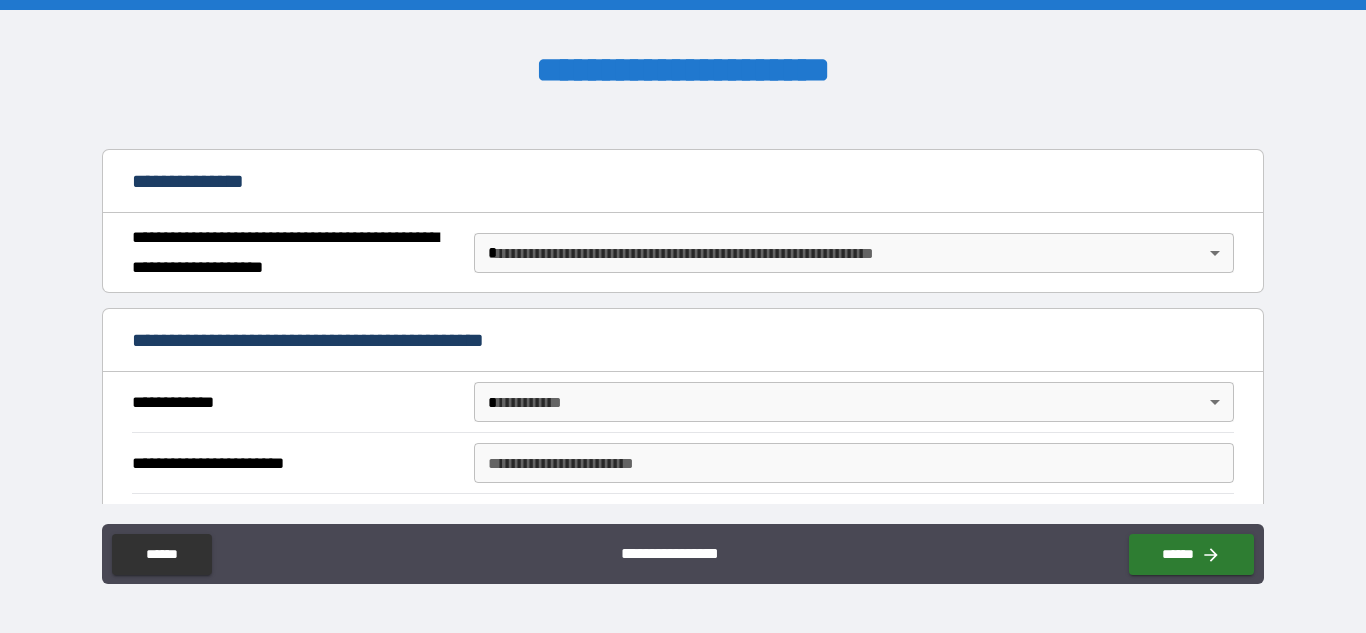 scroll, scrollTop: 202, scrollLeft: 0, axis: vertical 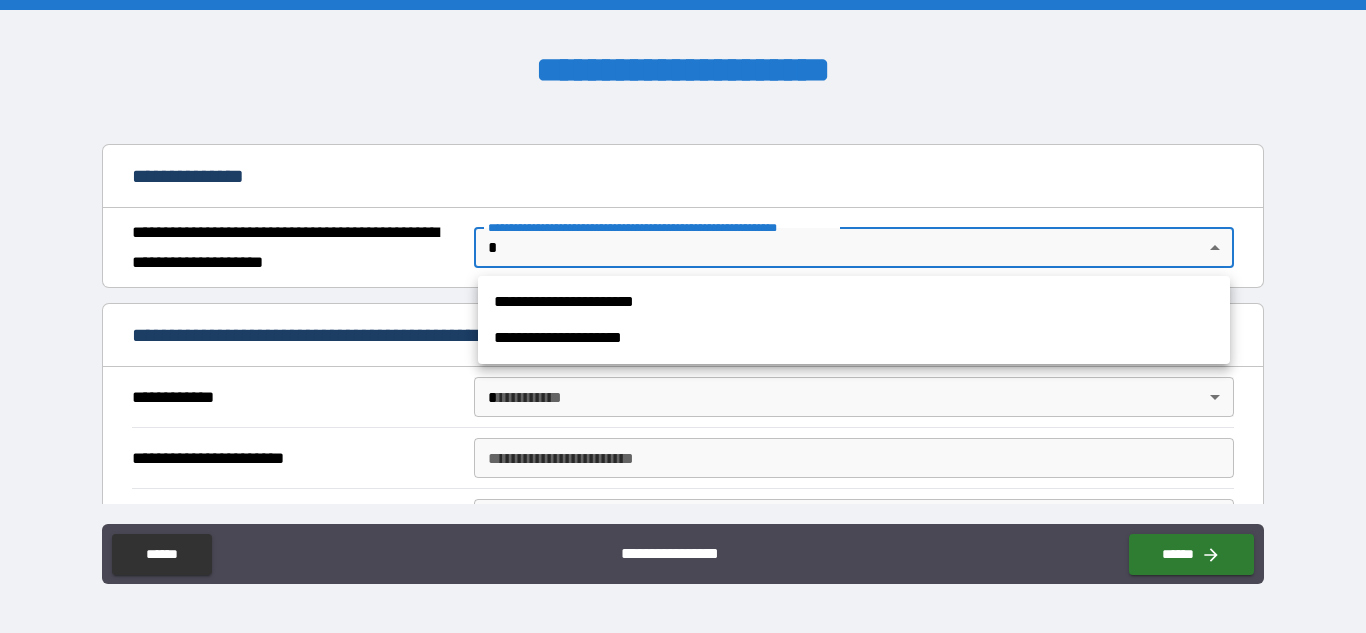 click on "**********" at bounding box center [683, 316] 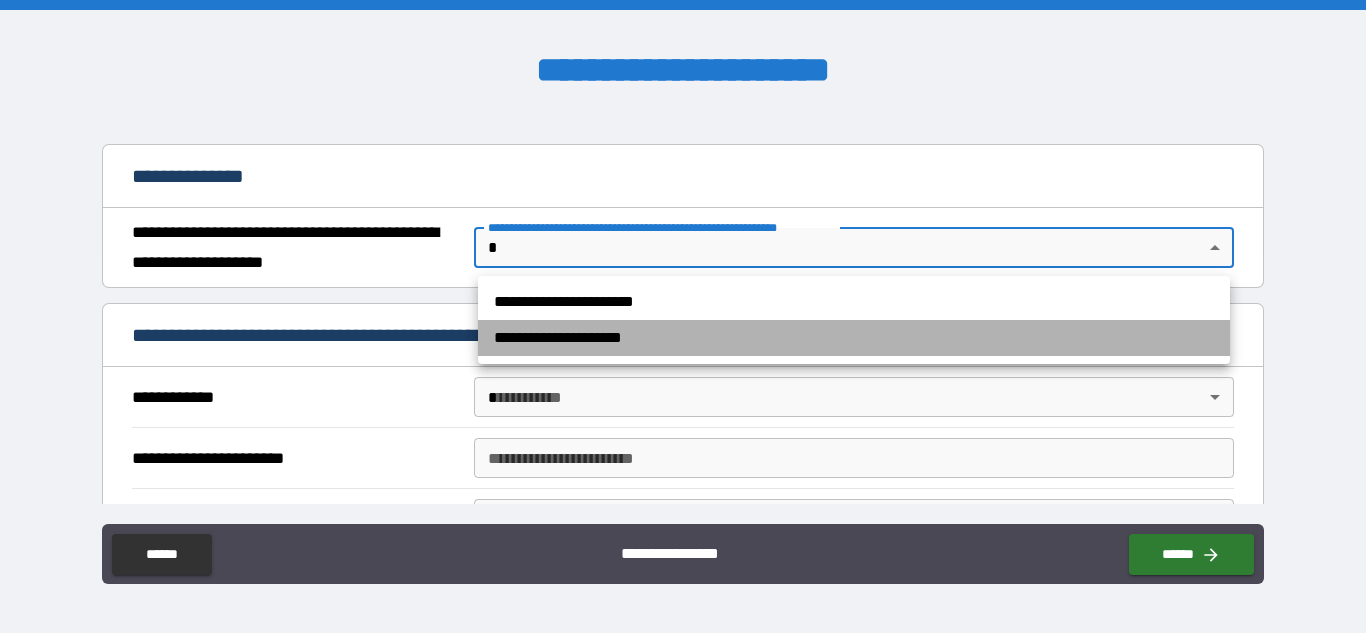 click on "**********" at bounding box center (854, 338) 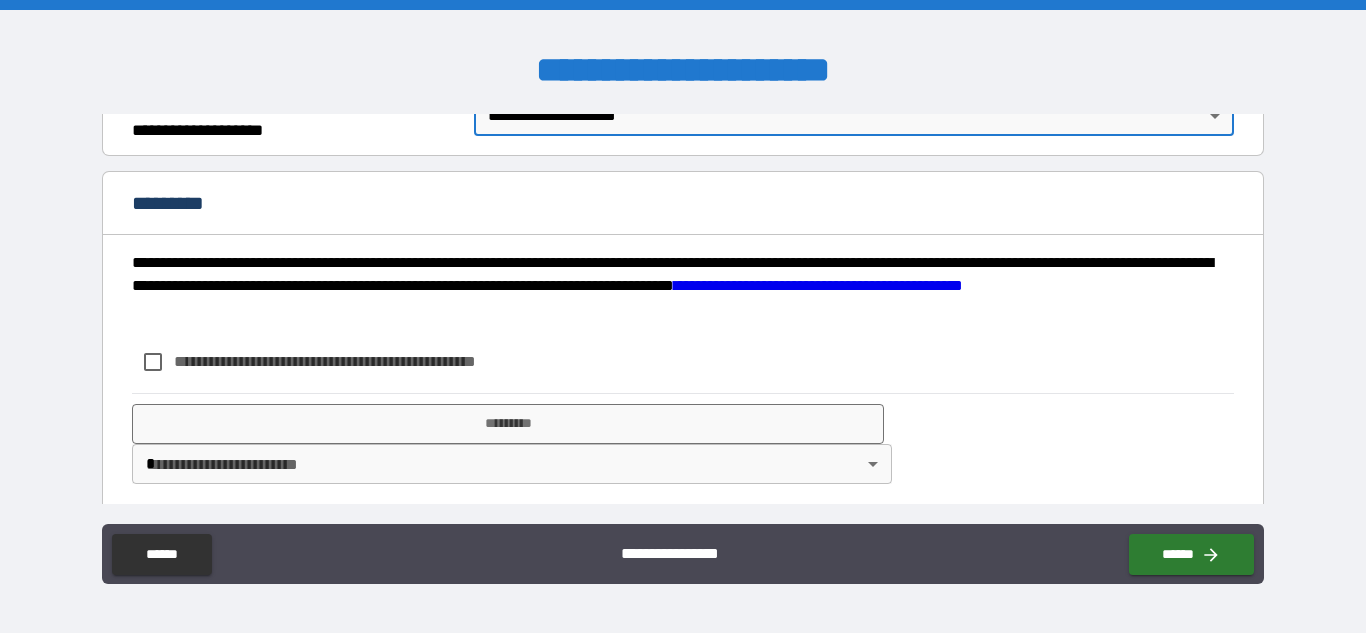 scroll, scrollTop: 345, scrollLeft: 0, axis: vertical 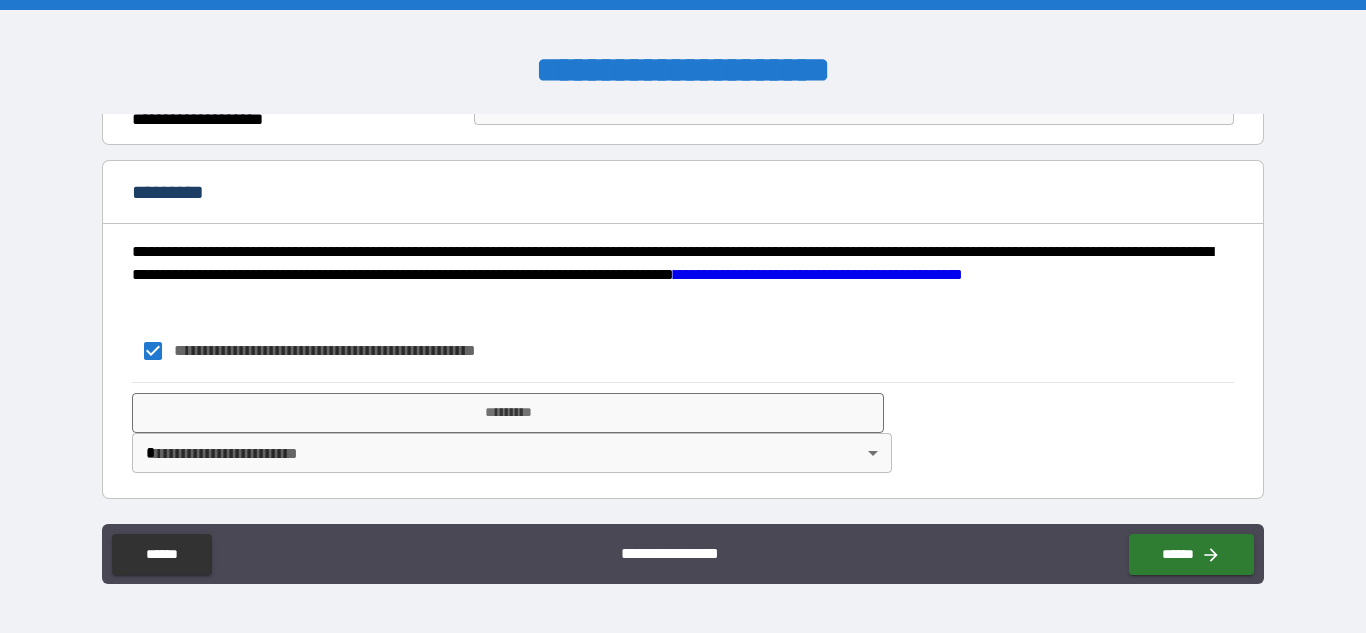 click on "**********" at bounding box center (683, 316) 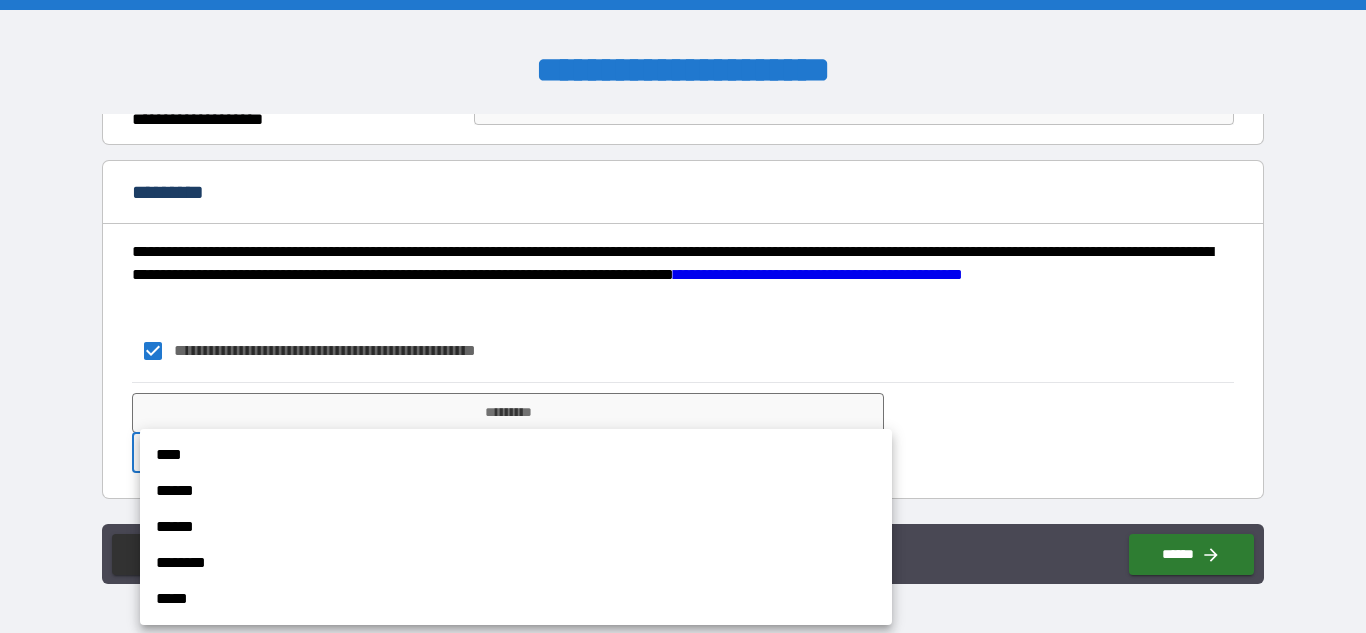click at bounding box center (683, 316) 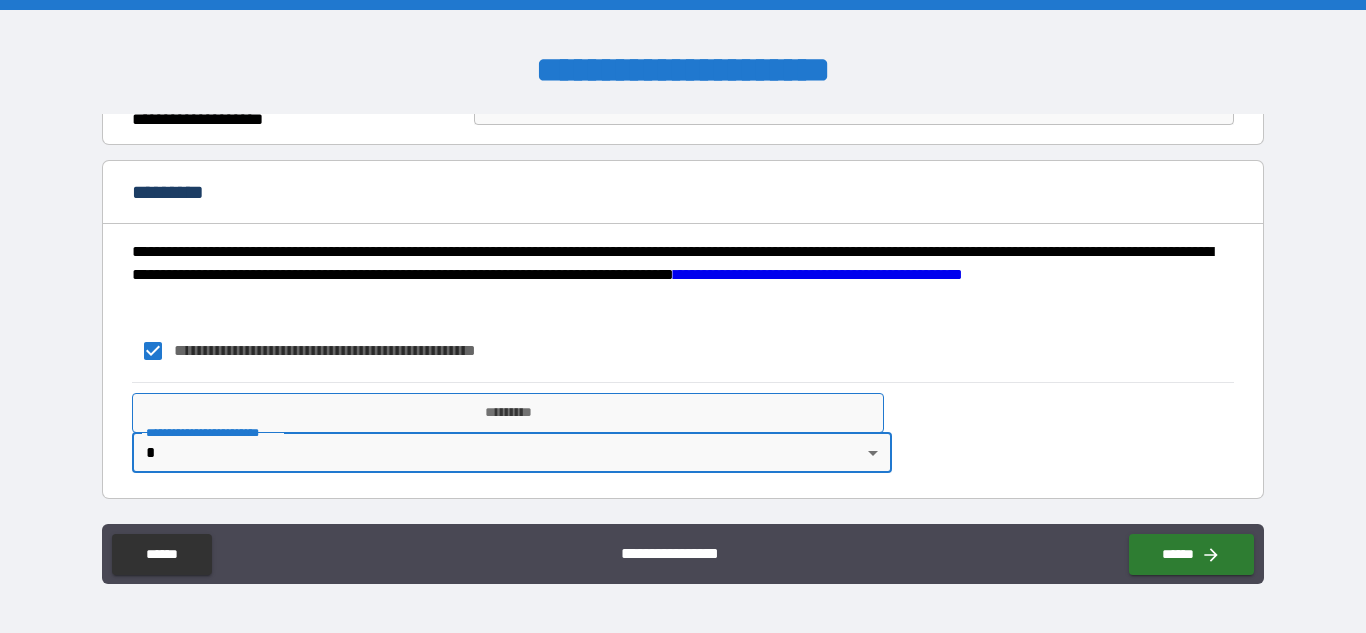 click on "*********" at bounding box center (508, 413) 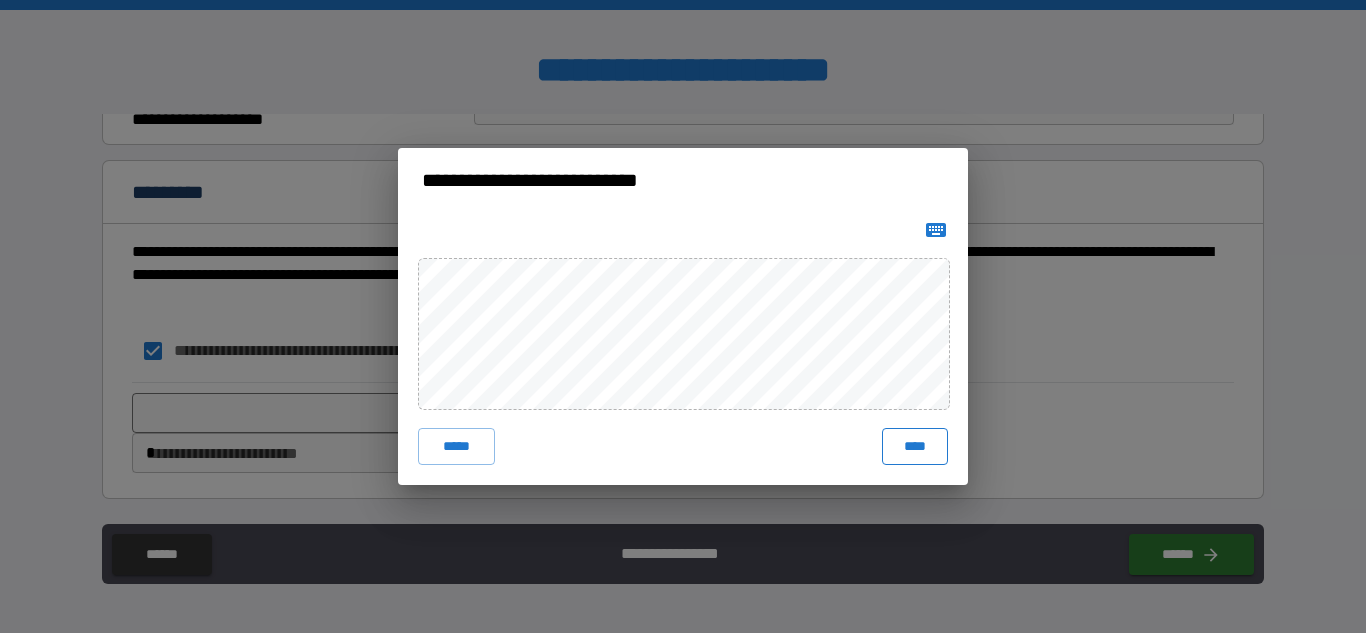 click on "****" at bounding box center [915, 446] 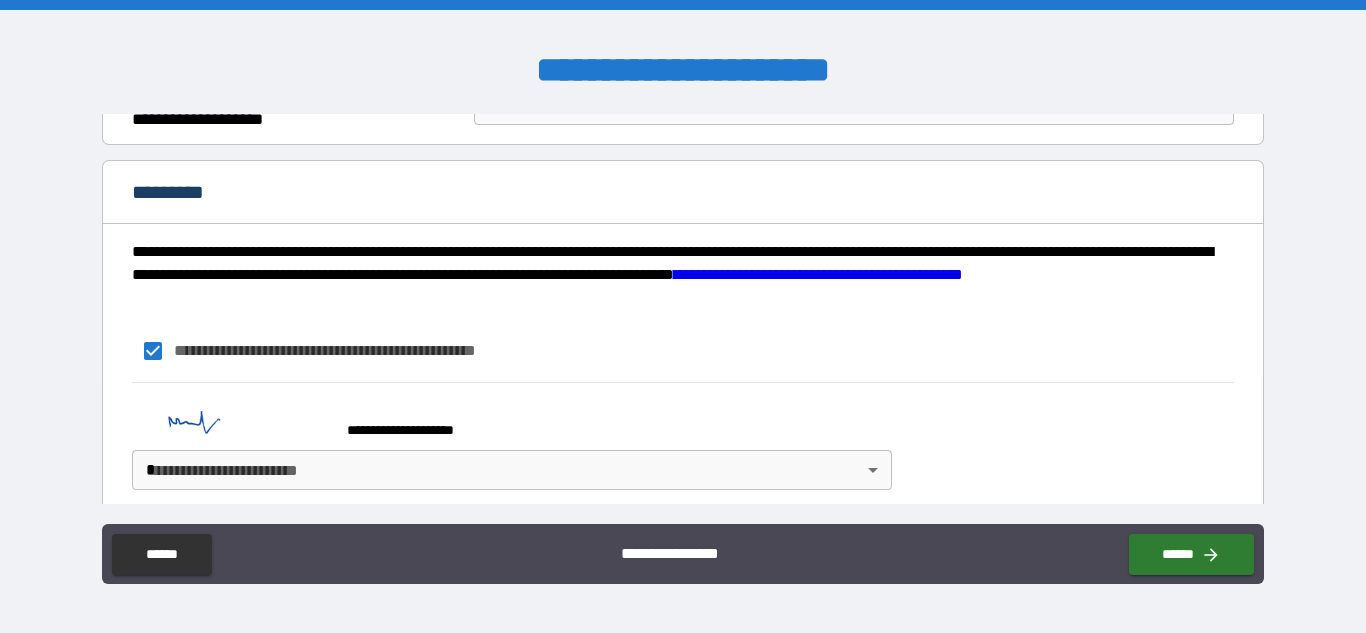 click on "**********" at bounding box center [683, 316] 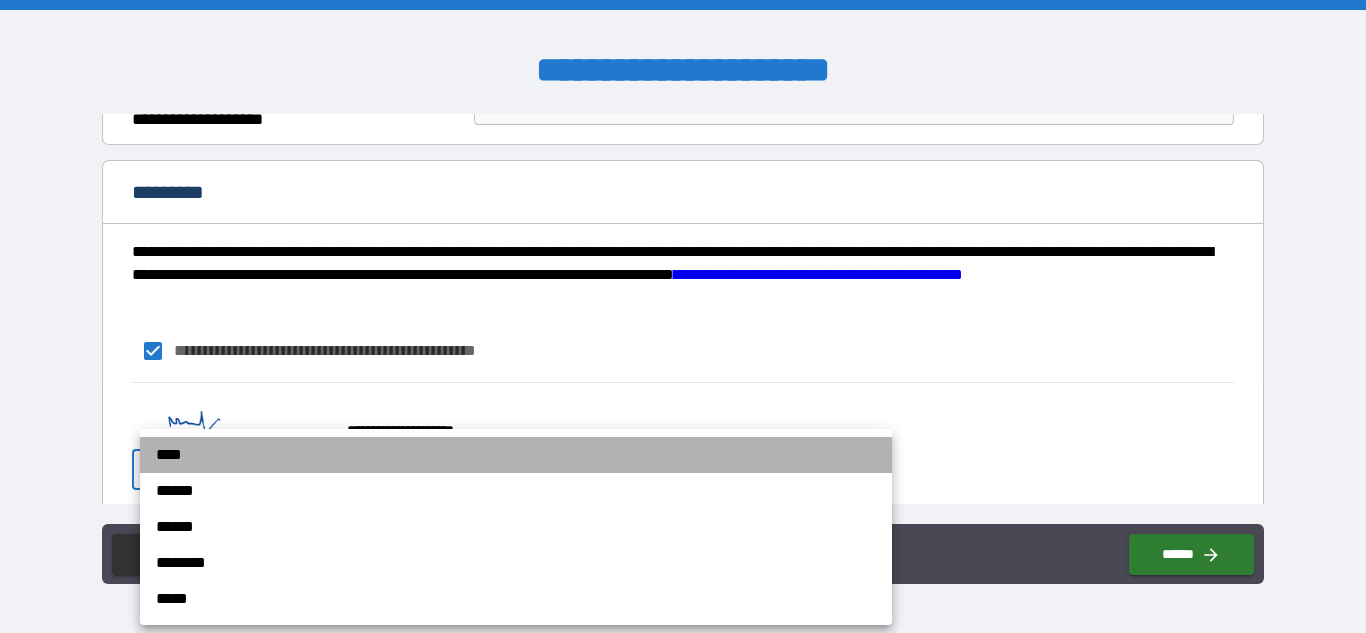 click on "****" at bounding box center (516, 455) 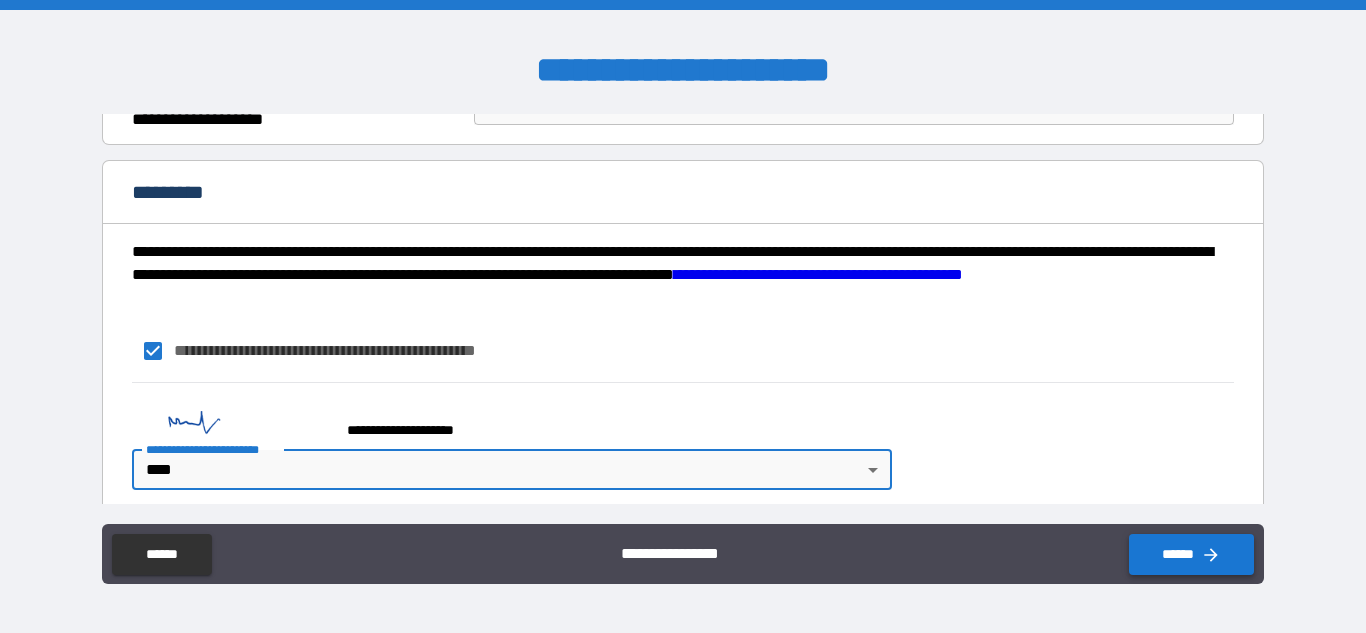click on "******" at bounding box center (1191, 554) 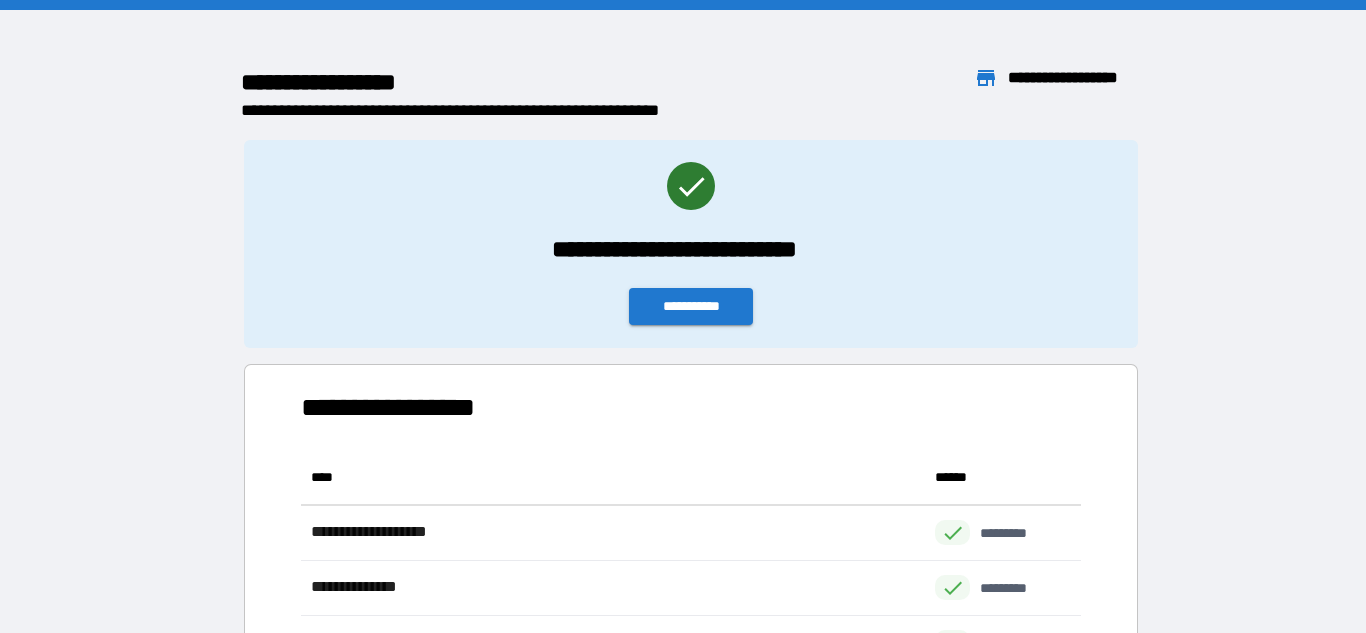 scroll, scrollTop: 1, scrollLeft: 1, axis: both 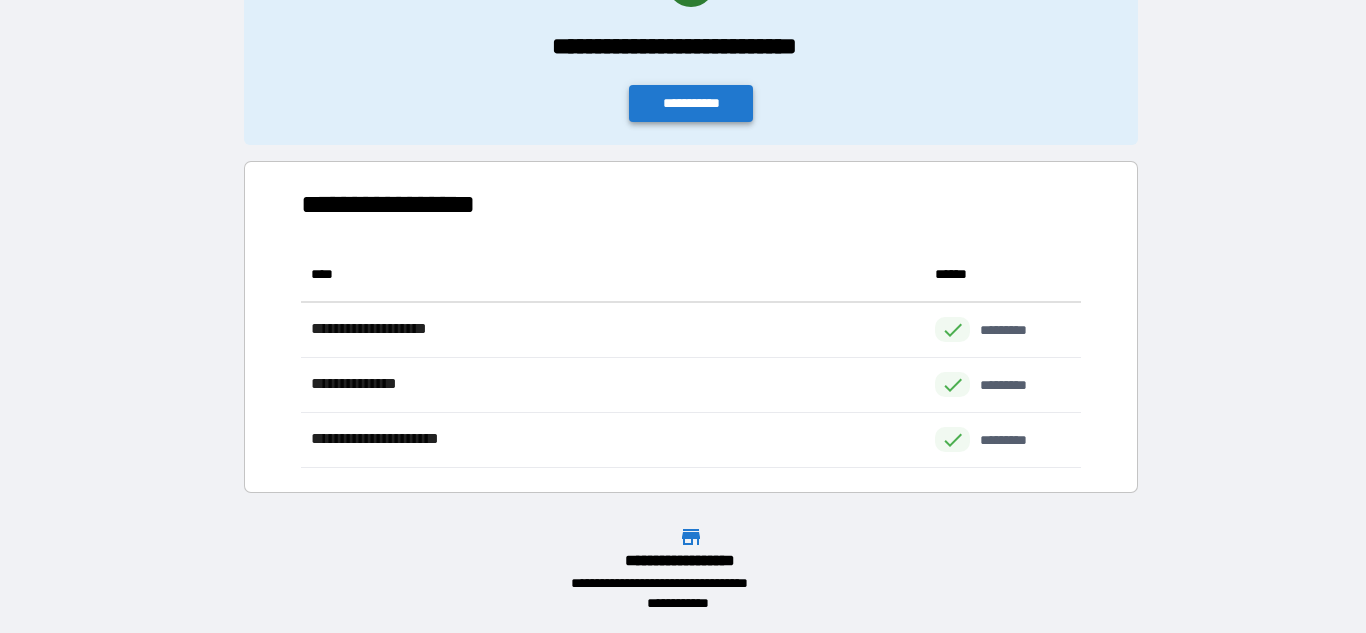 click on "**********" at bounding box center (691, 103) 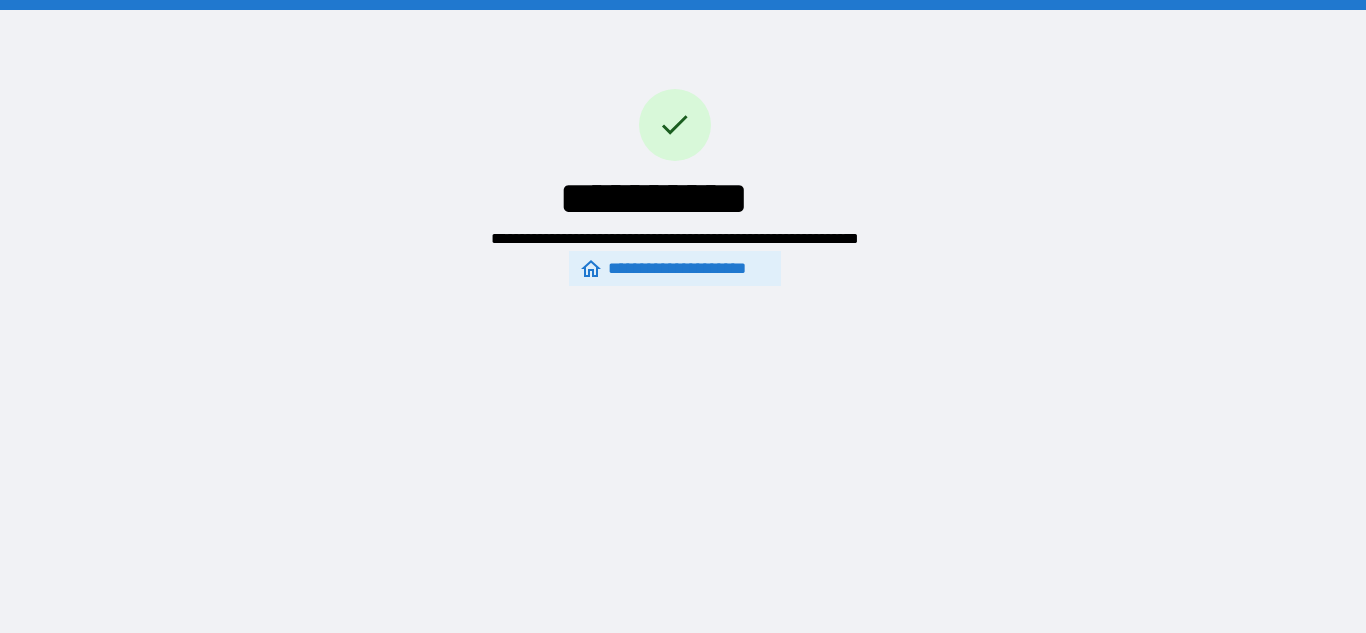 scroll, scrollTop: 0, scrollLeft: 0, axis: both 